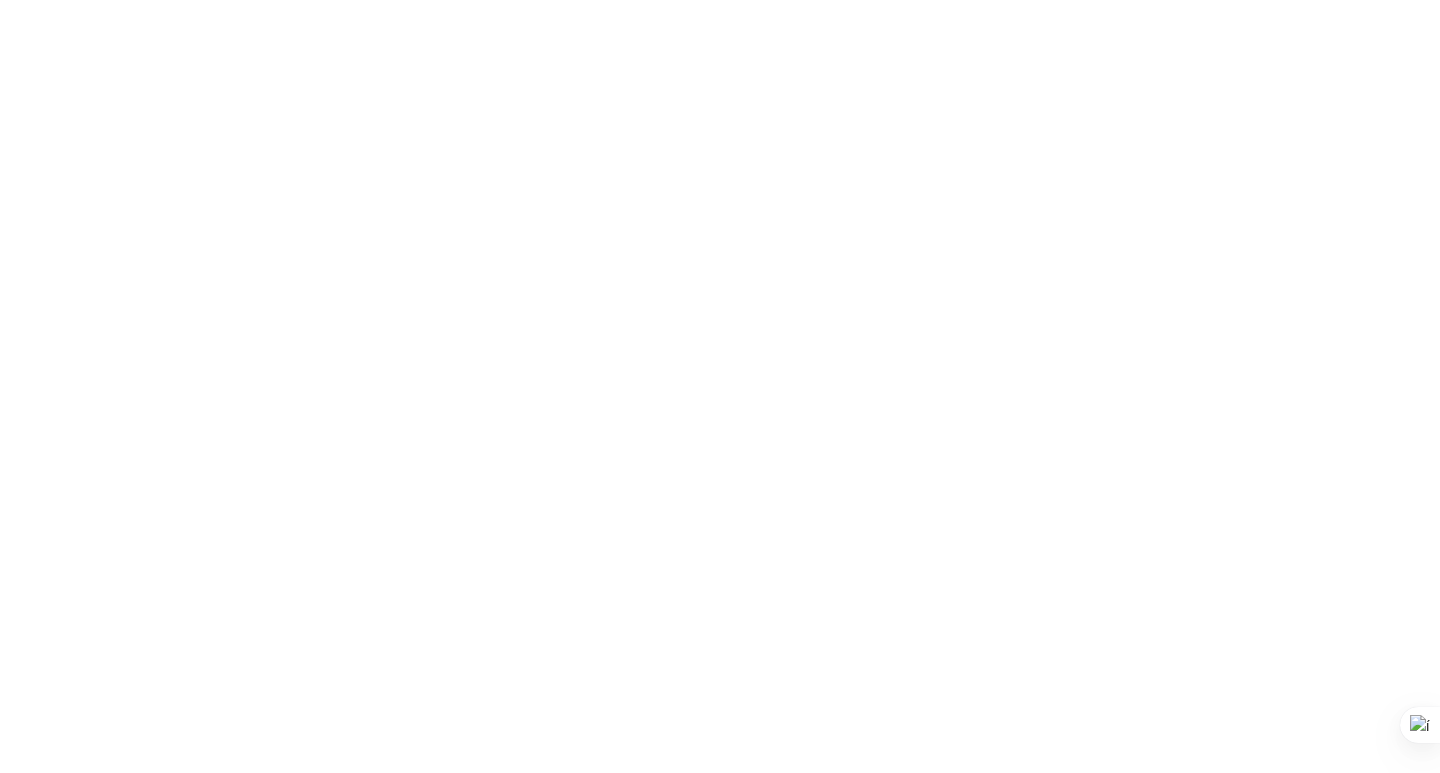 scroll, scrollTop: 0, scrollLeft: 0, axis: both 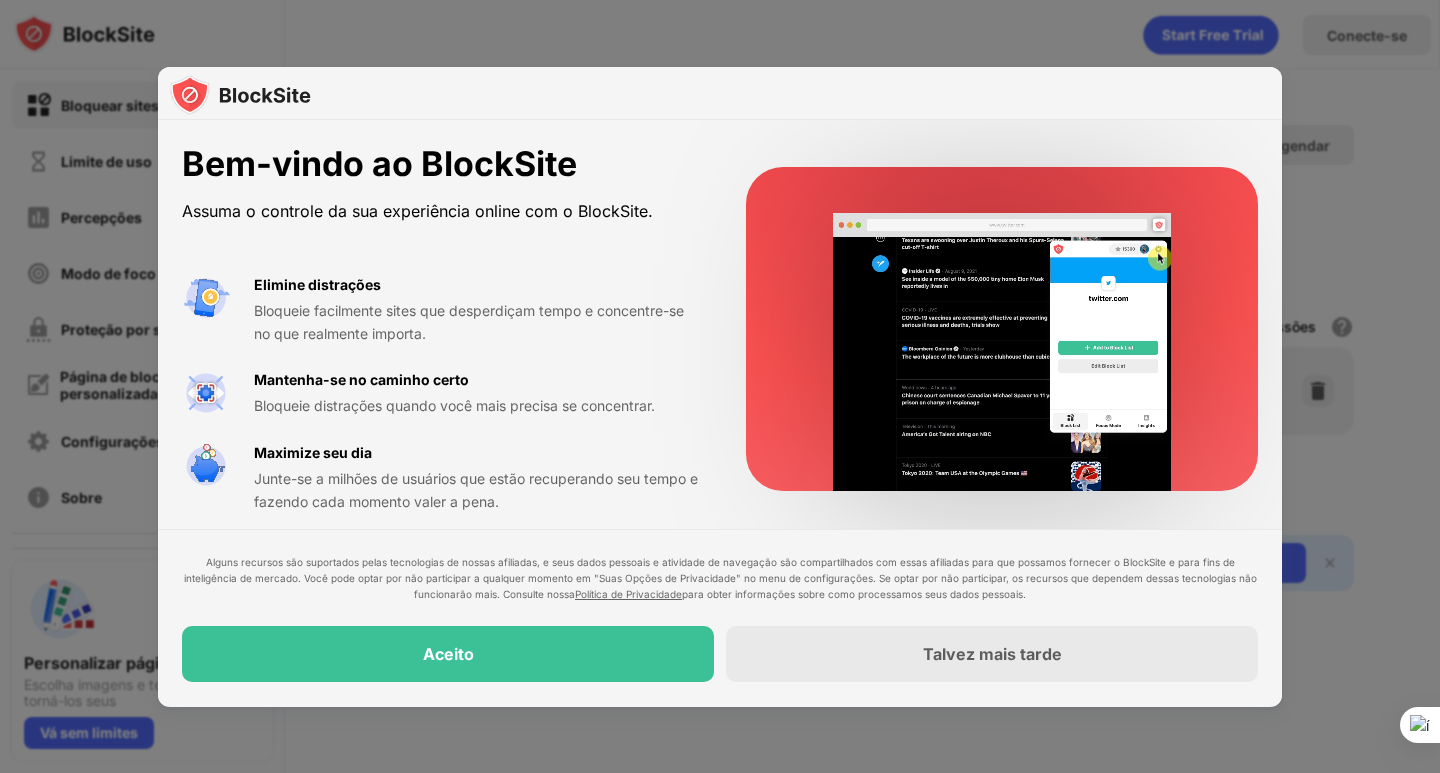 click on "Aceito" at bounding box center [448, 655] 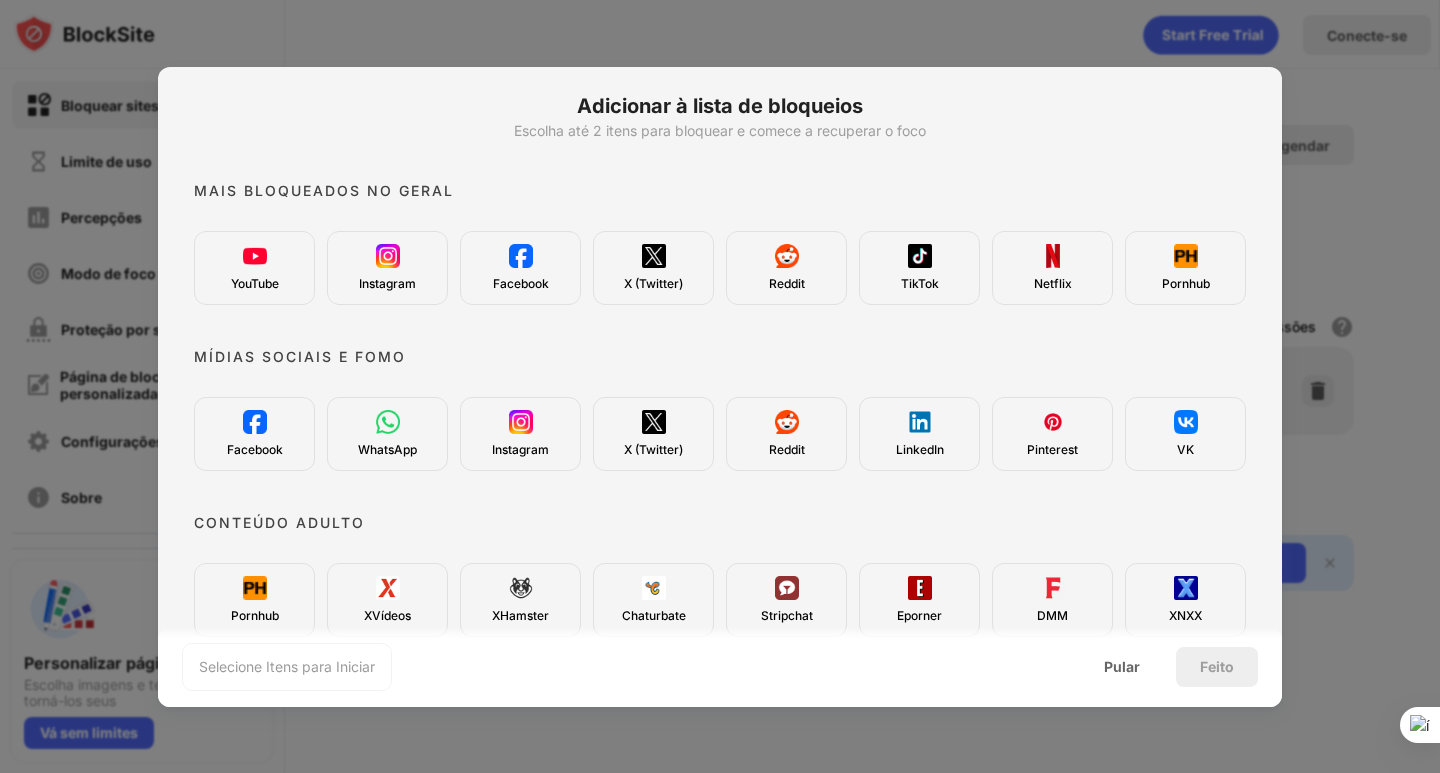 click on "Instagram" at bounding box center [387, 283] 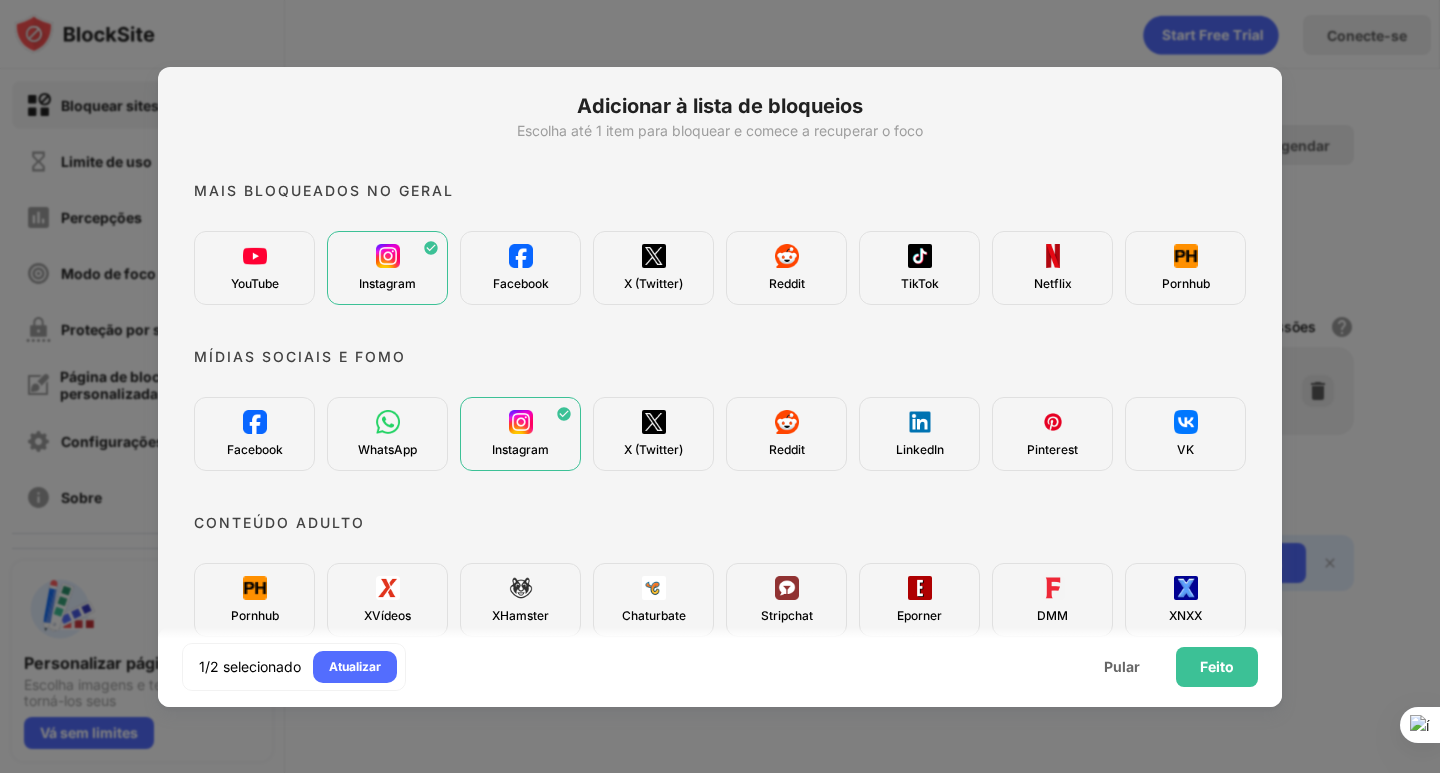 click on "Facebook" at bounding box center (520, 268) 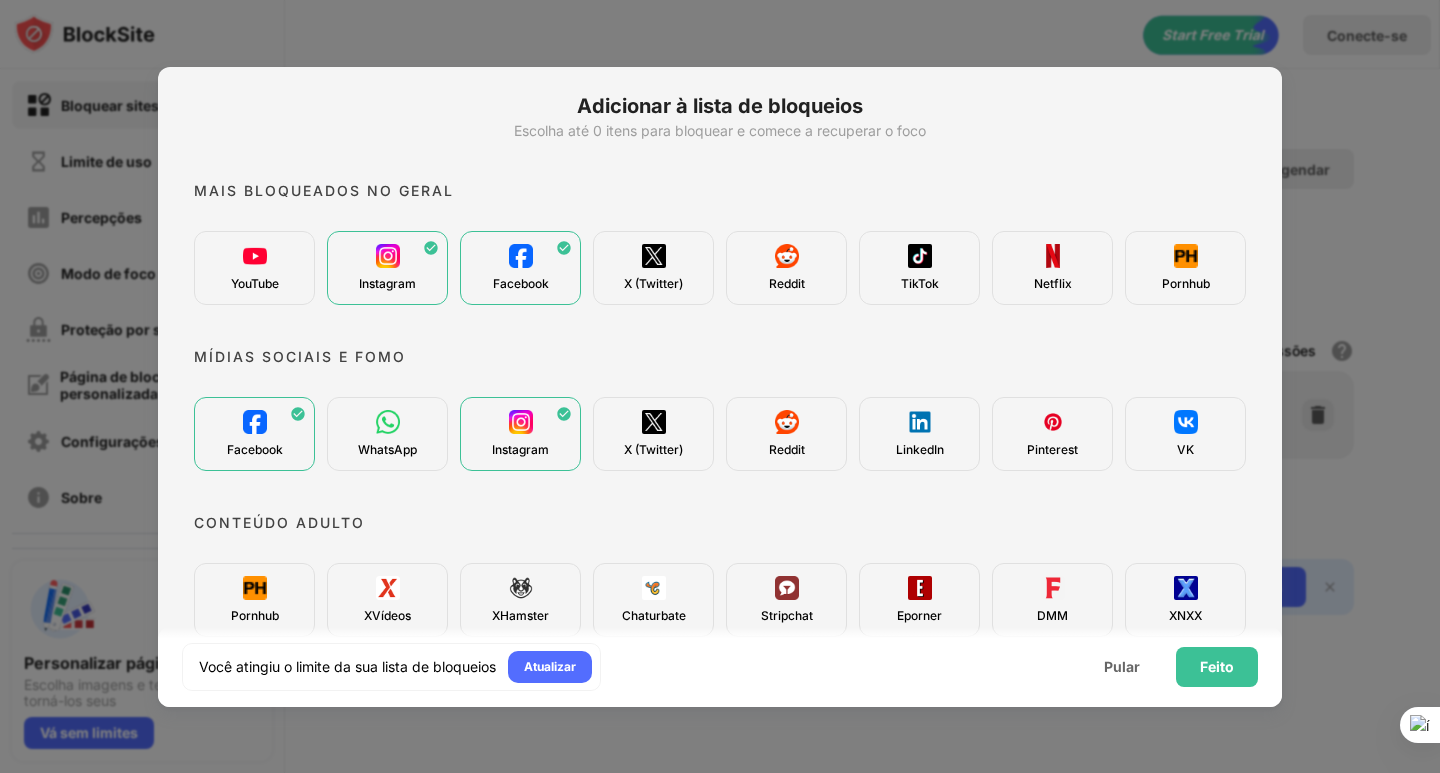 click on "Pornhub" at bounding box center (1186, 283) 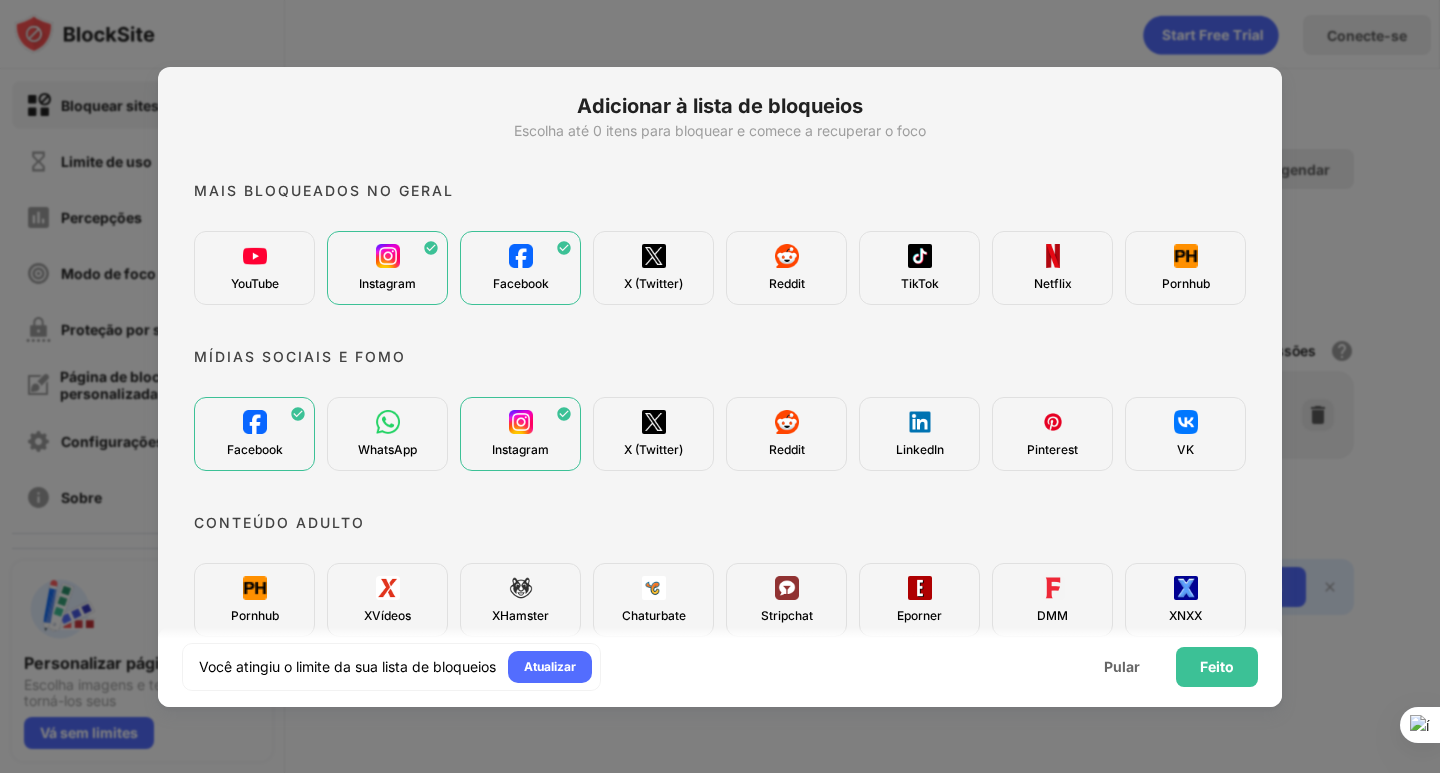 click on "Pornhub" at bounding box center [1186, 283] 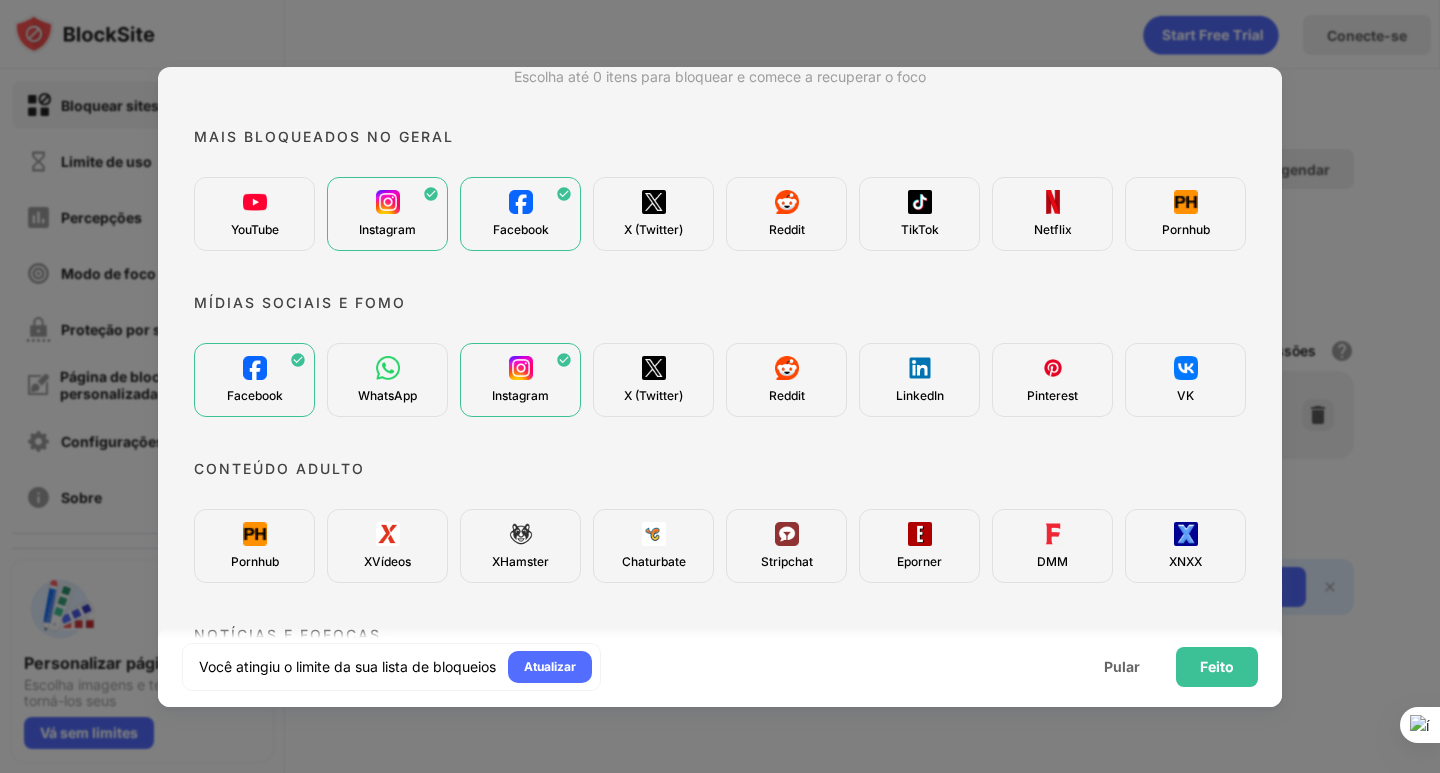 scroll, scrollTop: 200, scrollLeft: 0, axis: vertical 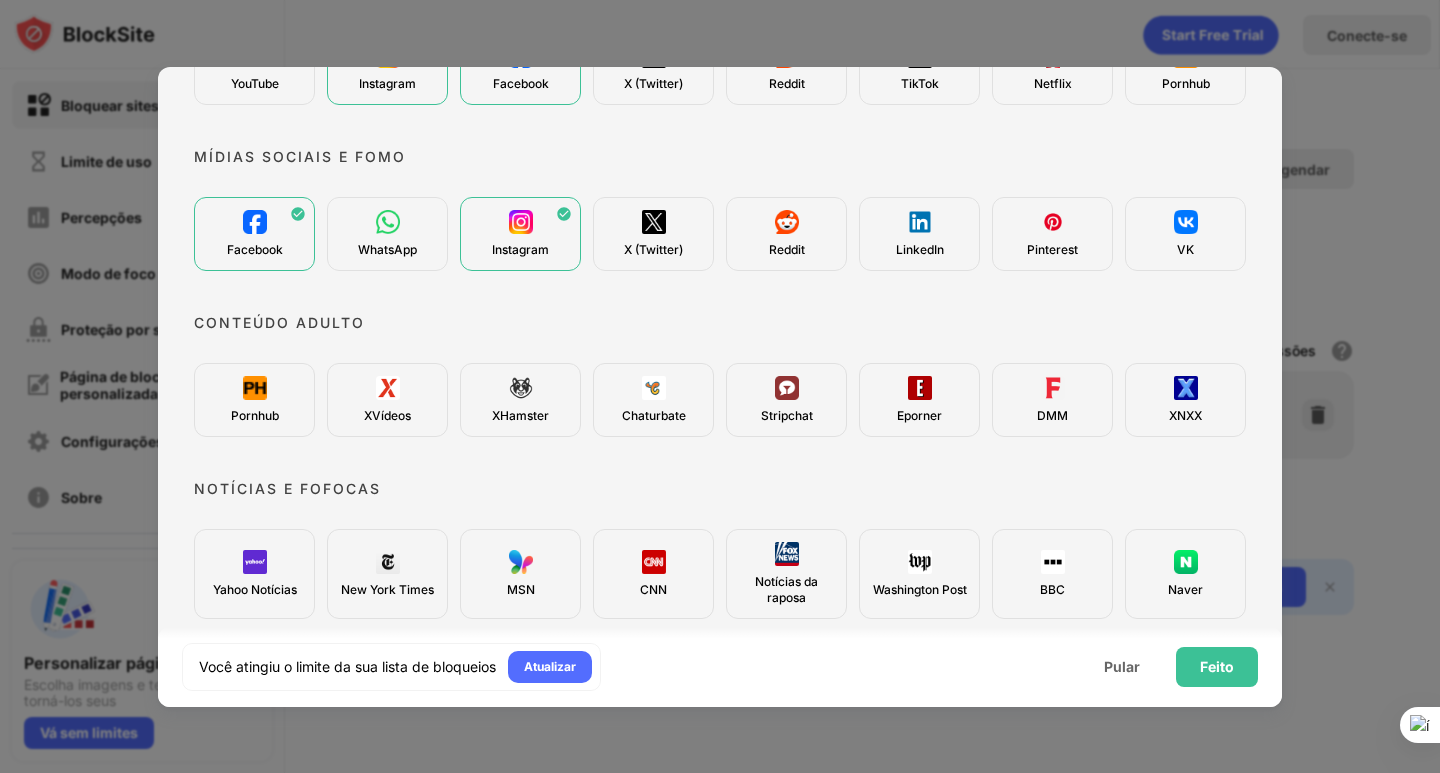 click on "LinkedIn" at bounding box center [920, 249] 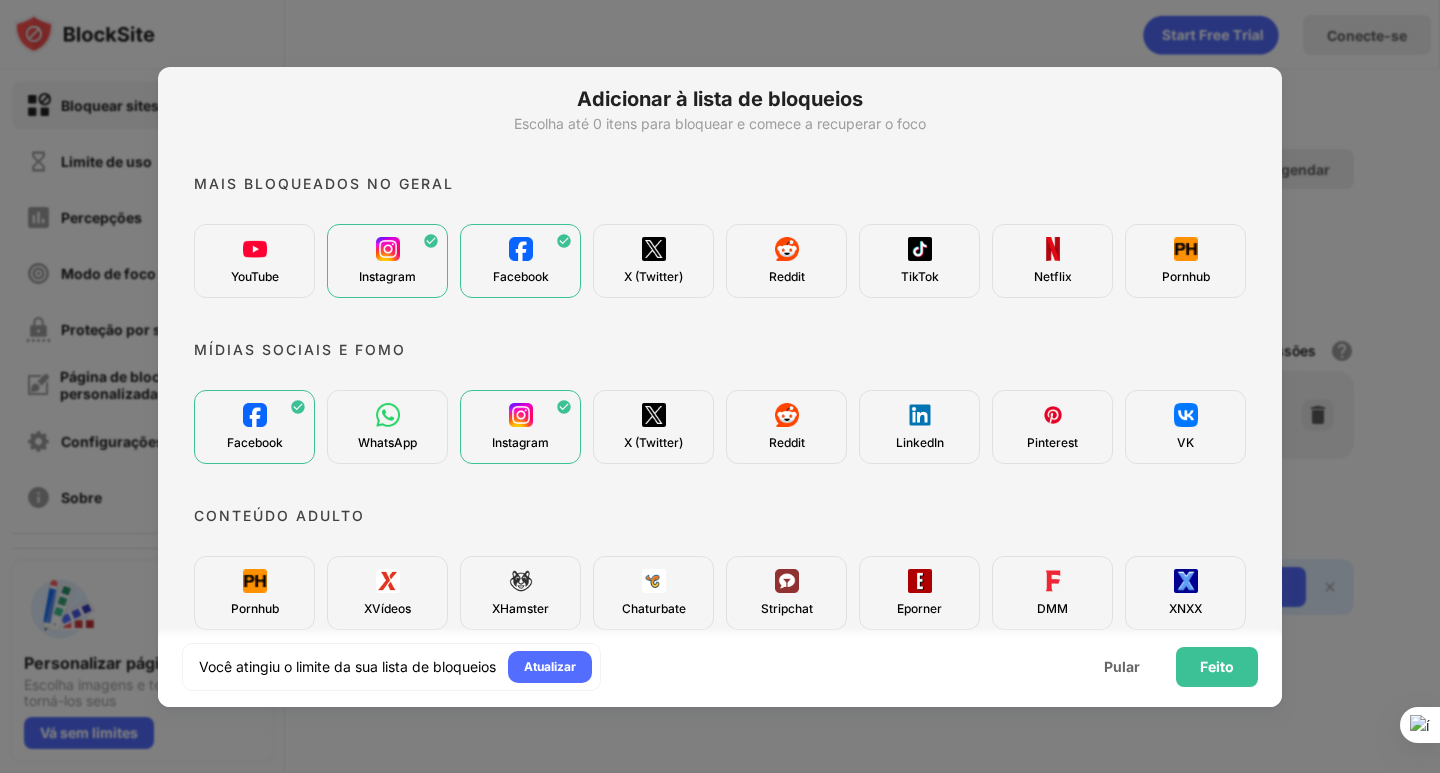 scroll, scrollTop: 0, scrollLeft: 0, axis: both 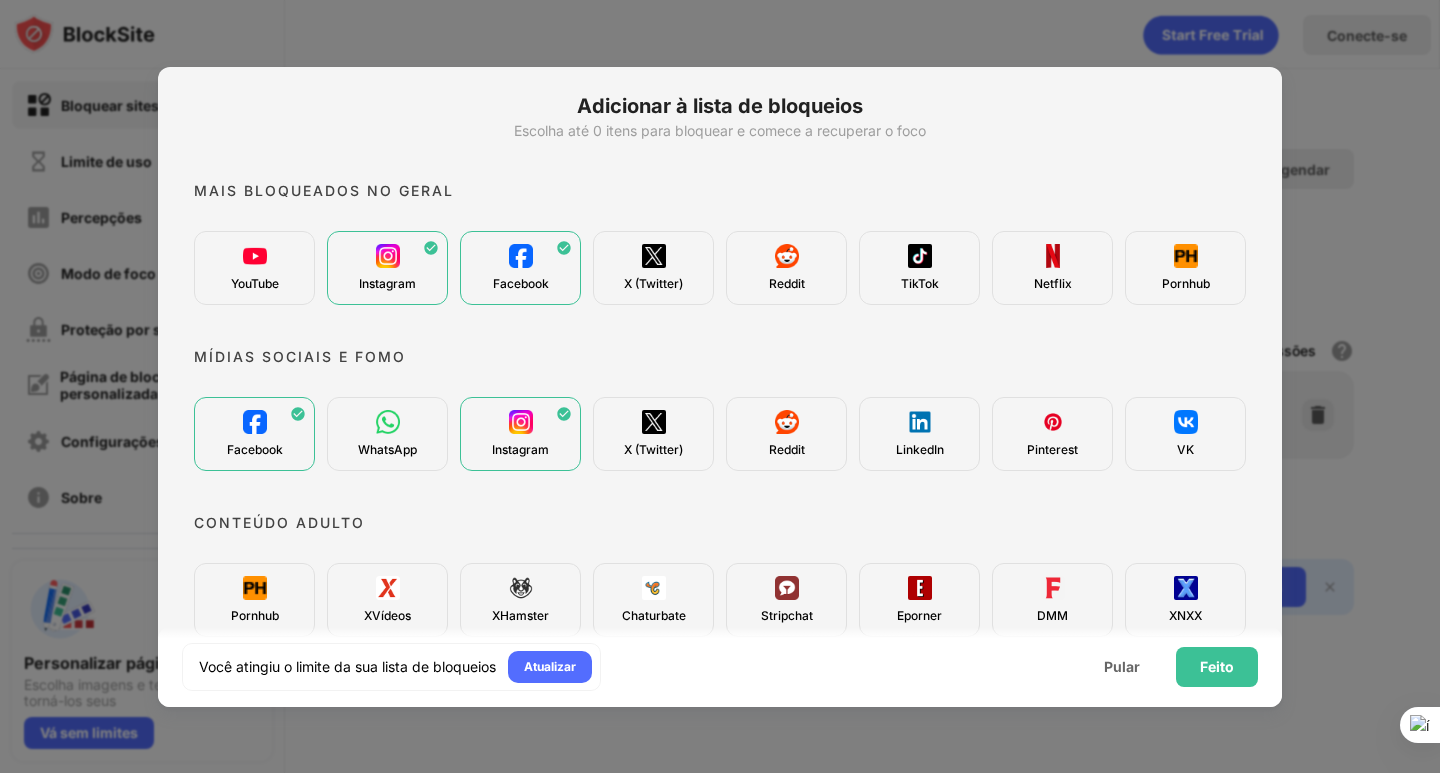 click on "Facebook" at bounding box center (520, 268) 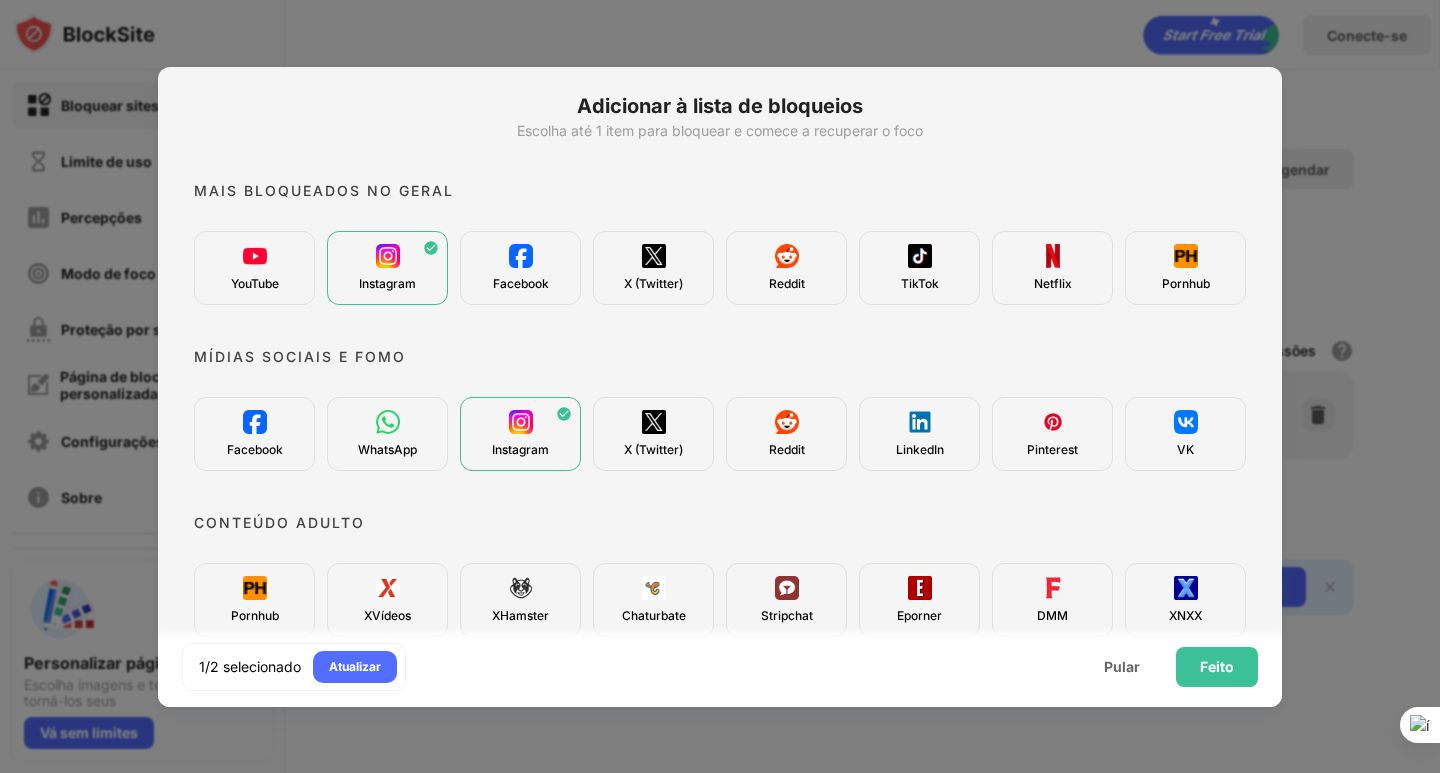 click on "Pornhub" at bounding box center [1186, 283] 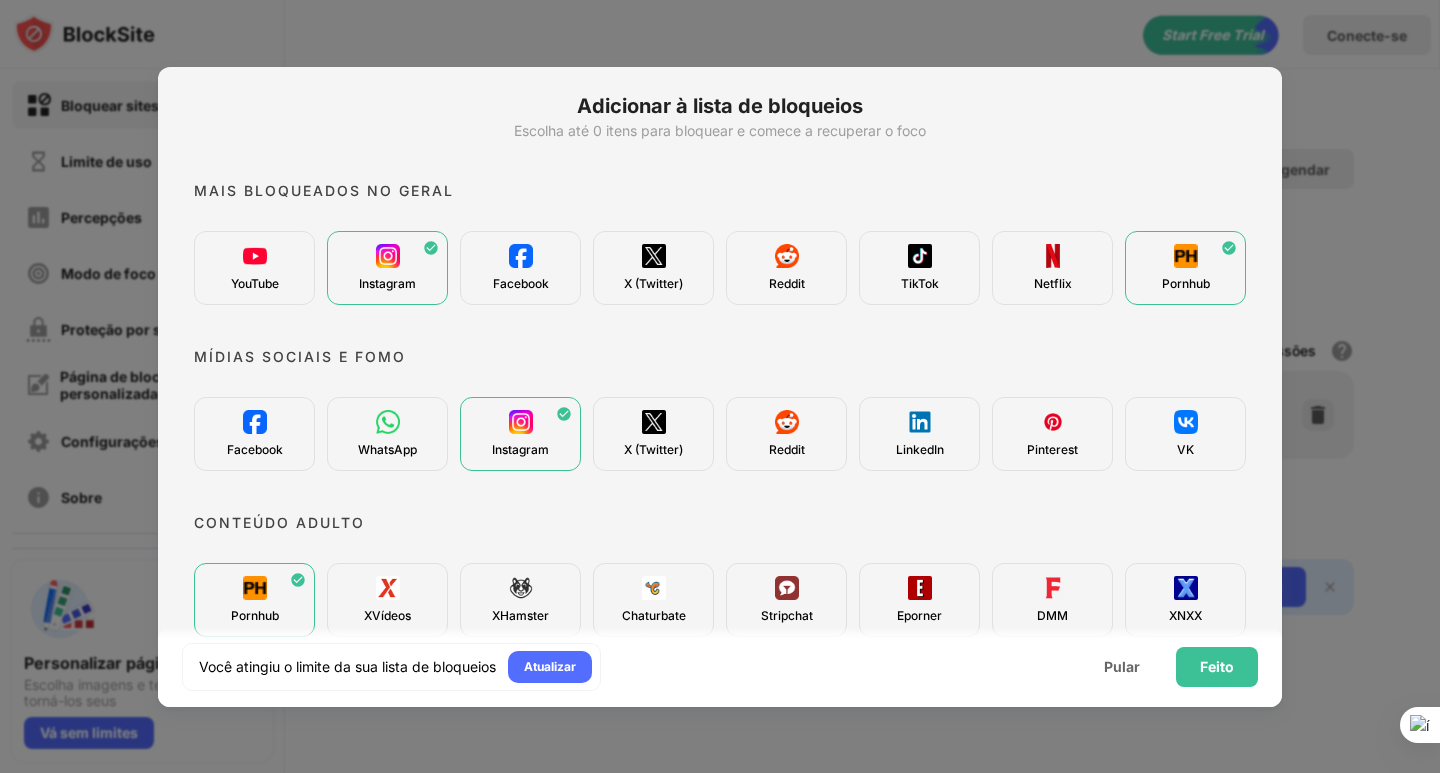 click on "Instagram" at bounding box center (520, 434) 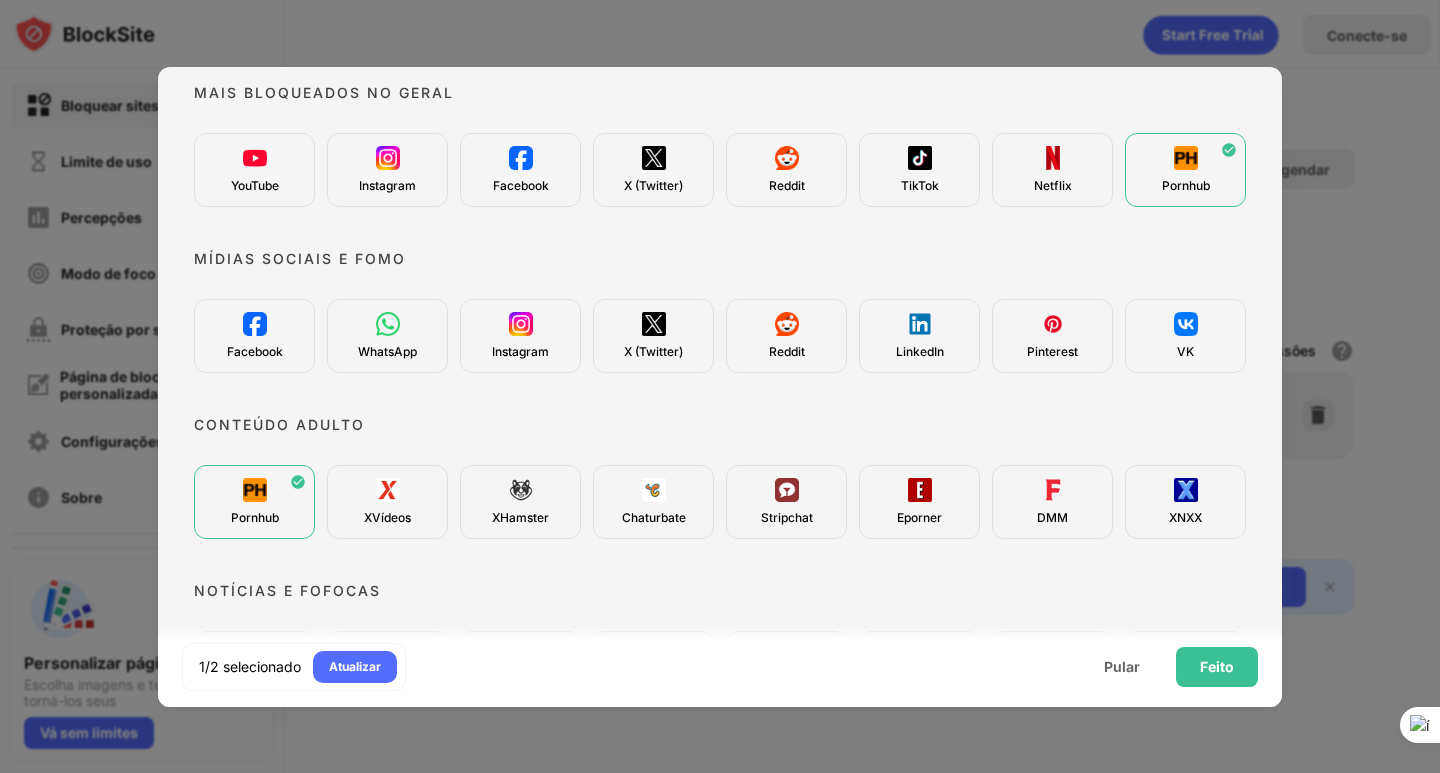 scroll, scrollTop: 100, scrollLeft: 0, axis: vertical 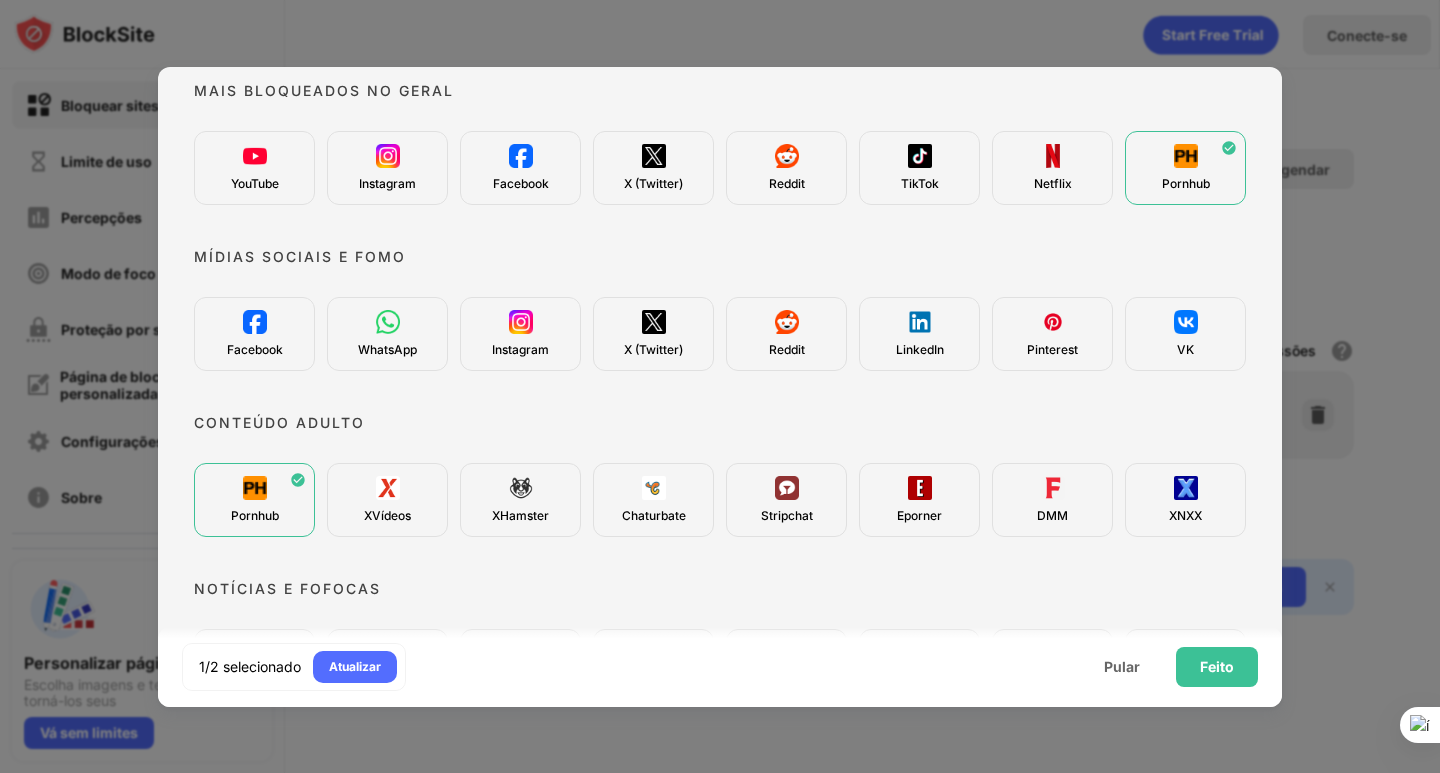 click on "XVídeos" at bounding box center [387, 500] 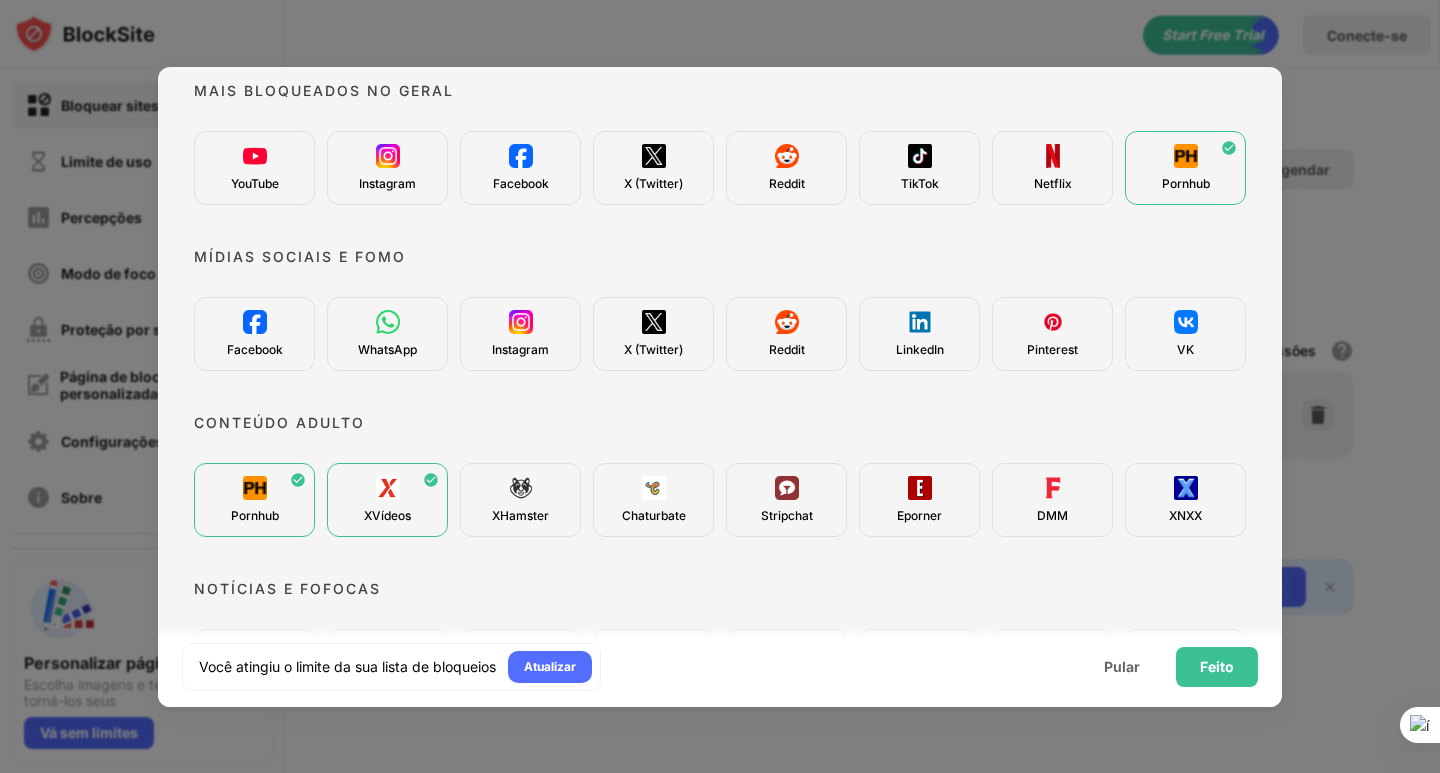 click on "XHamster" at bounding box center (520, 515) 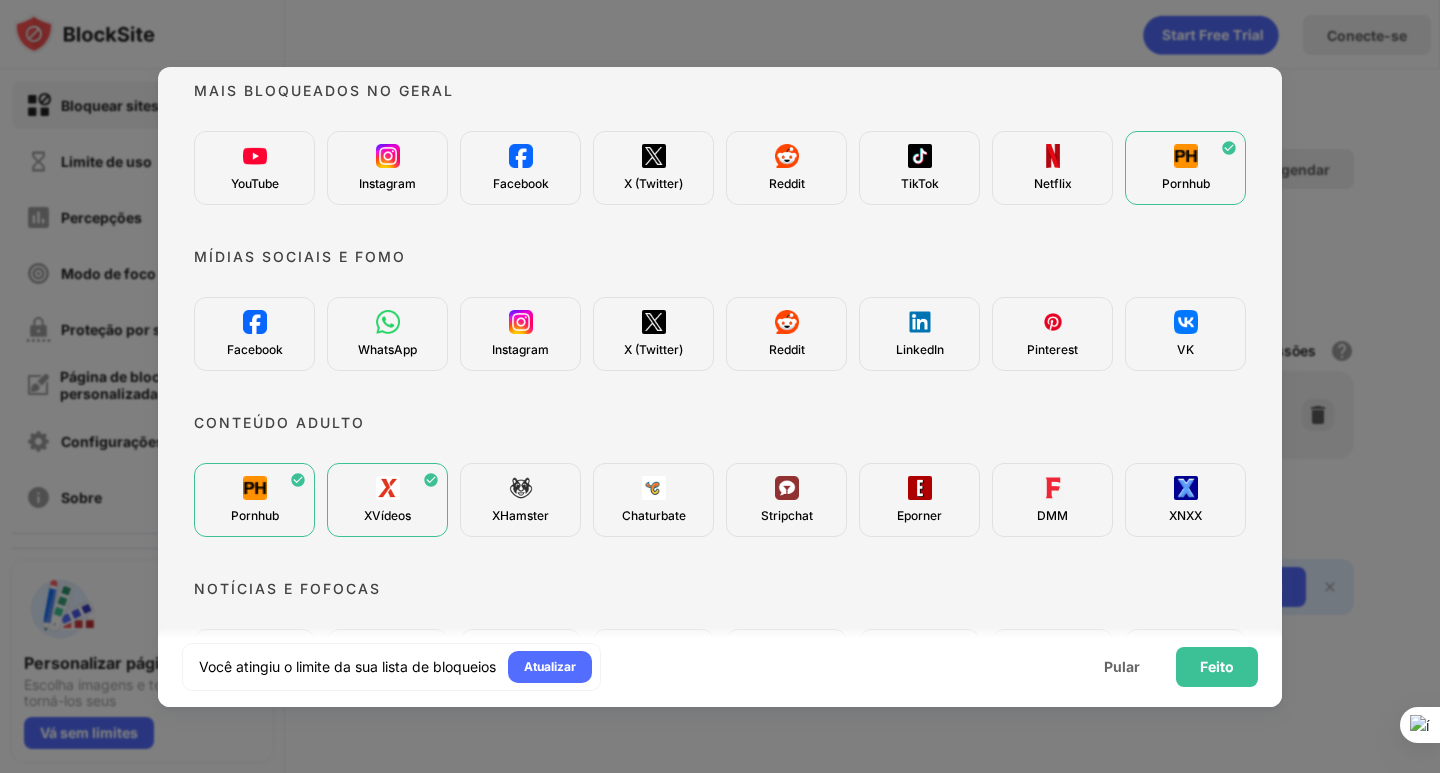click on "XHamster" at bounding box center [520, 515] 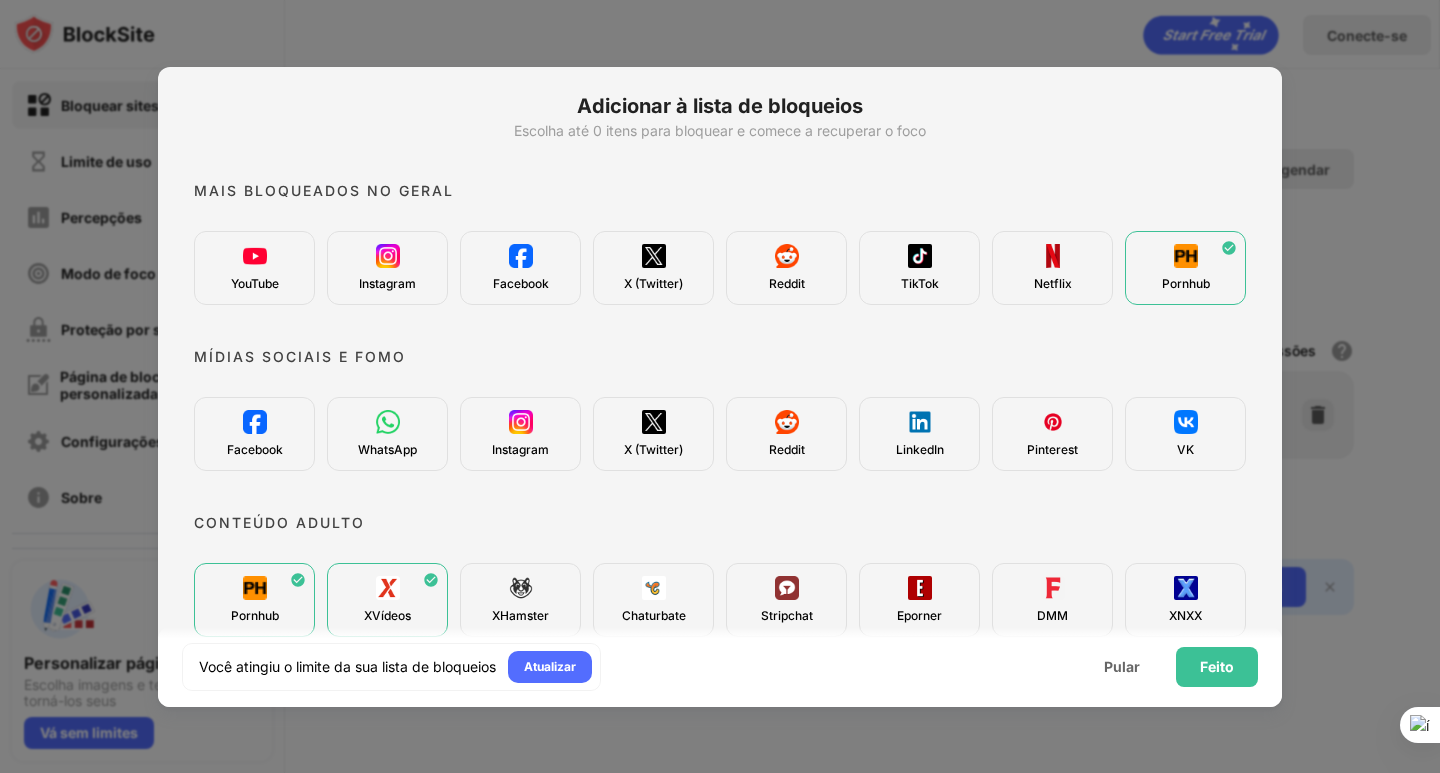 click on "XVídeos" at bounding box center [387, 600] 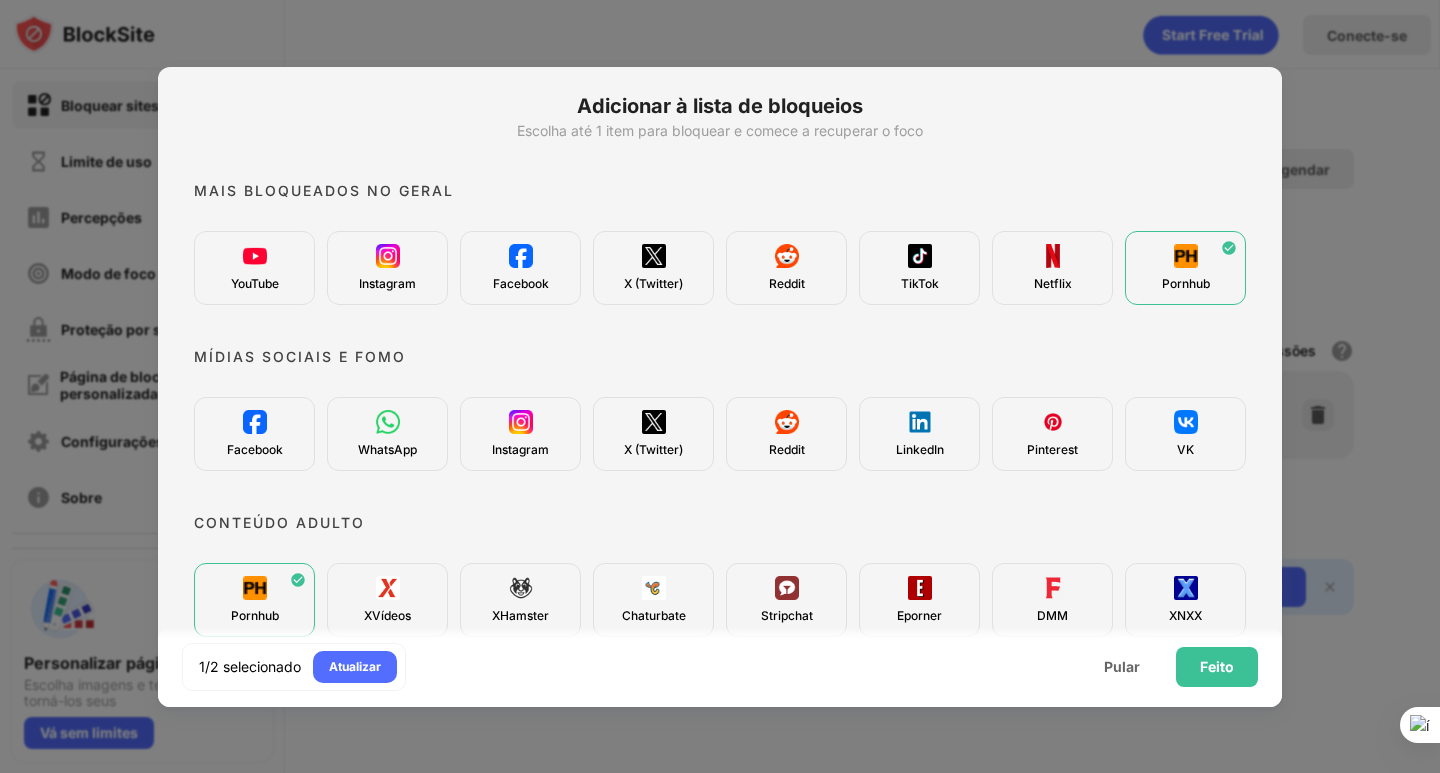 click on "Pornhub" at bounding box center (254, 600) 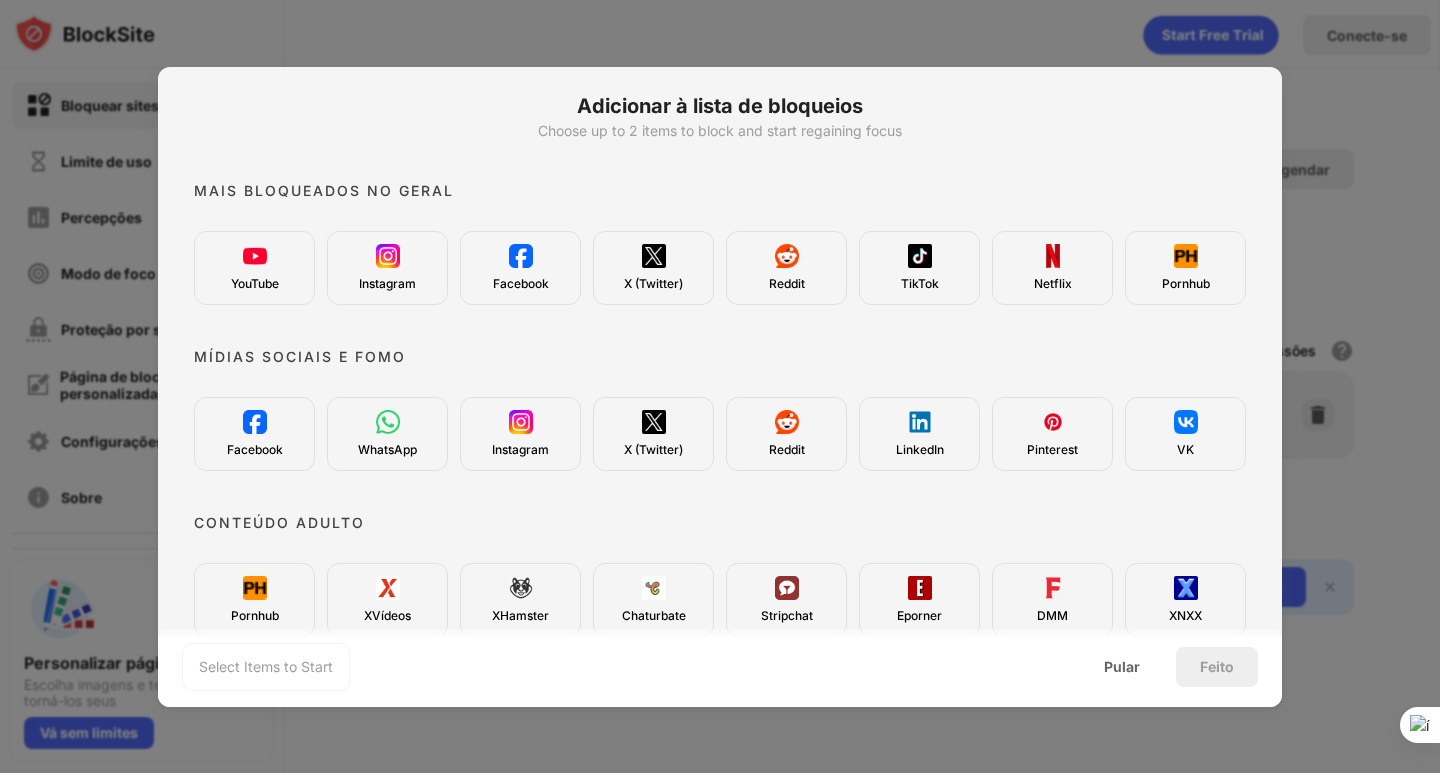click on "Pornhub" at bounding box center (254, 600) 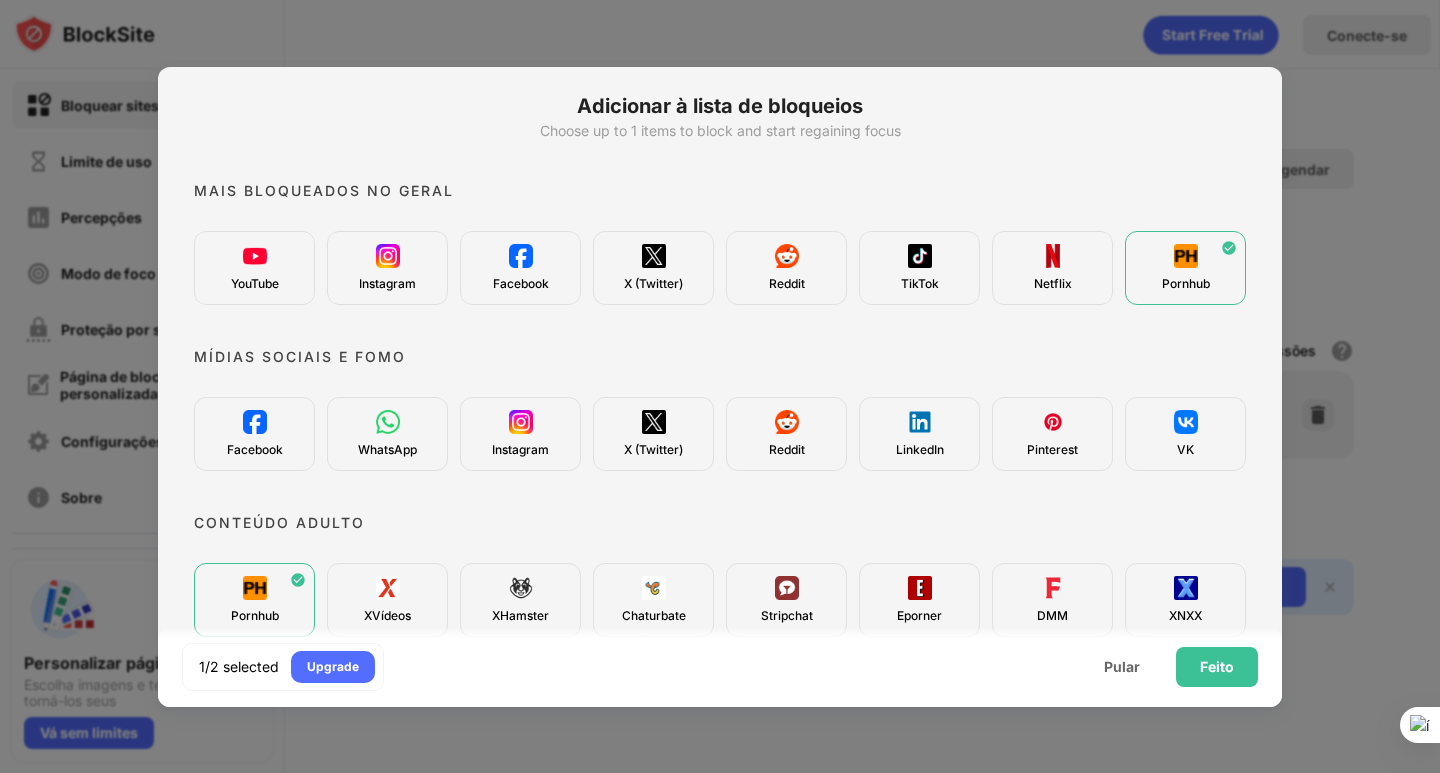 click at bounding box center [255, 588] 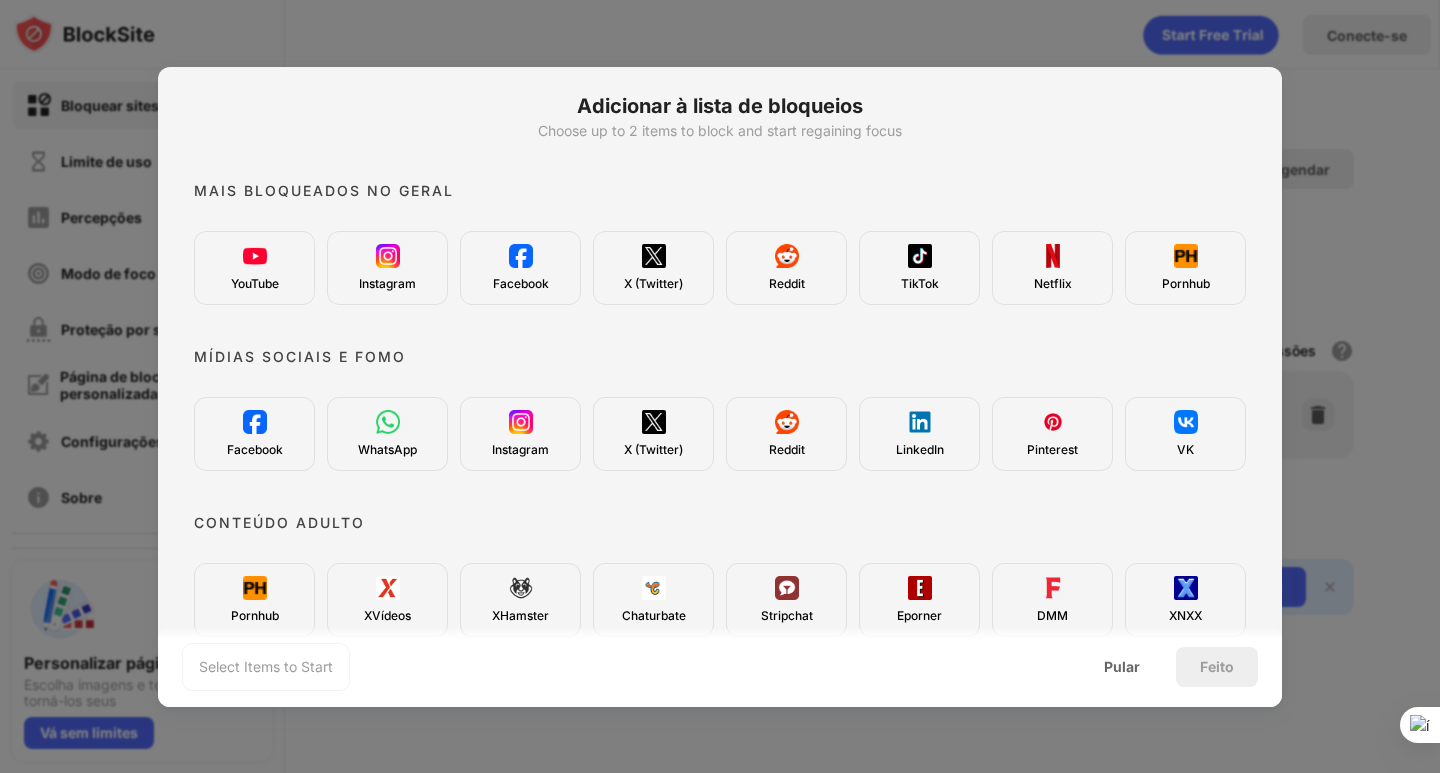 click on "Pornhub" at bounding box center (1185, 268) 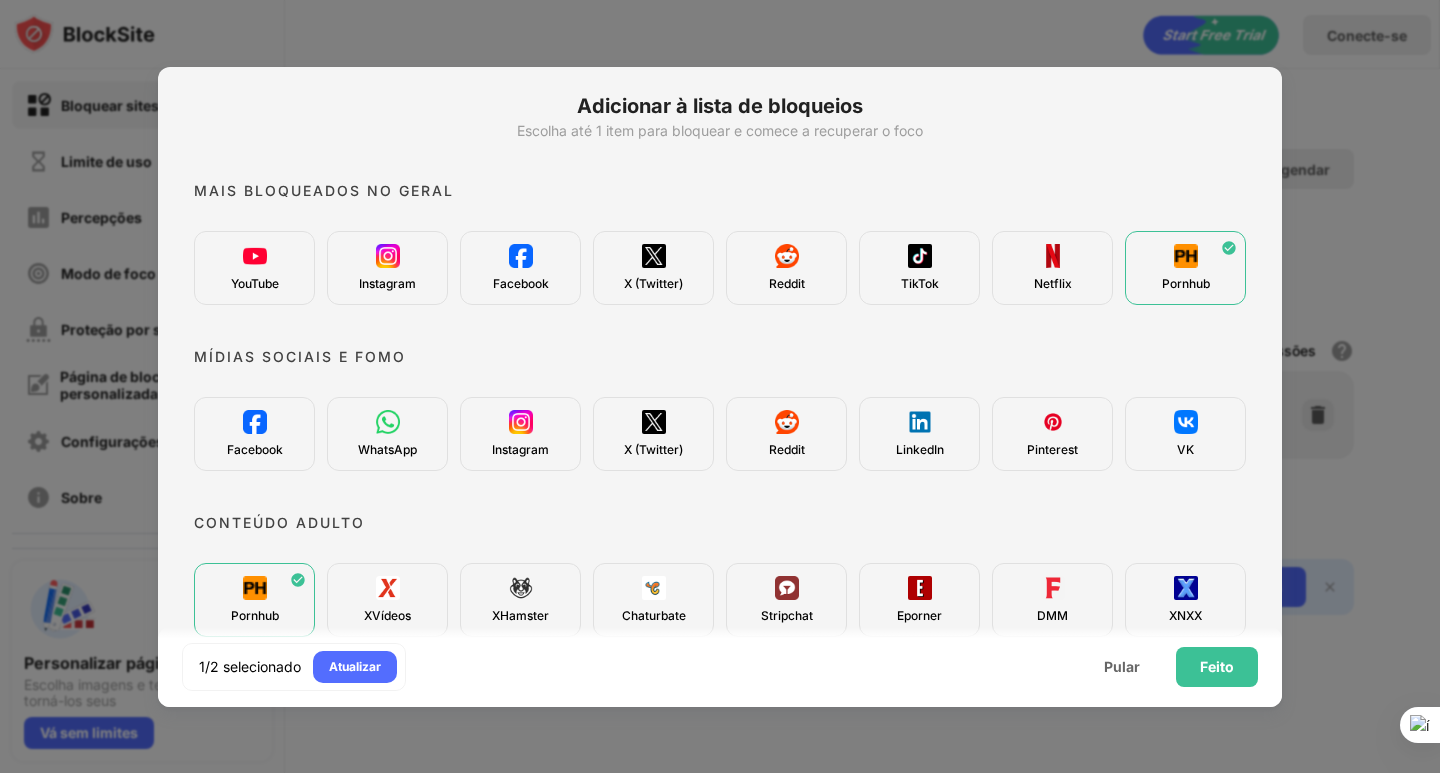 click on "Pornhub" at bounding box center (1185, 268) 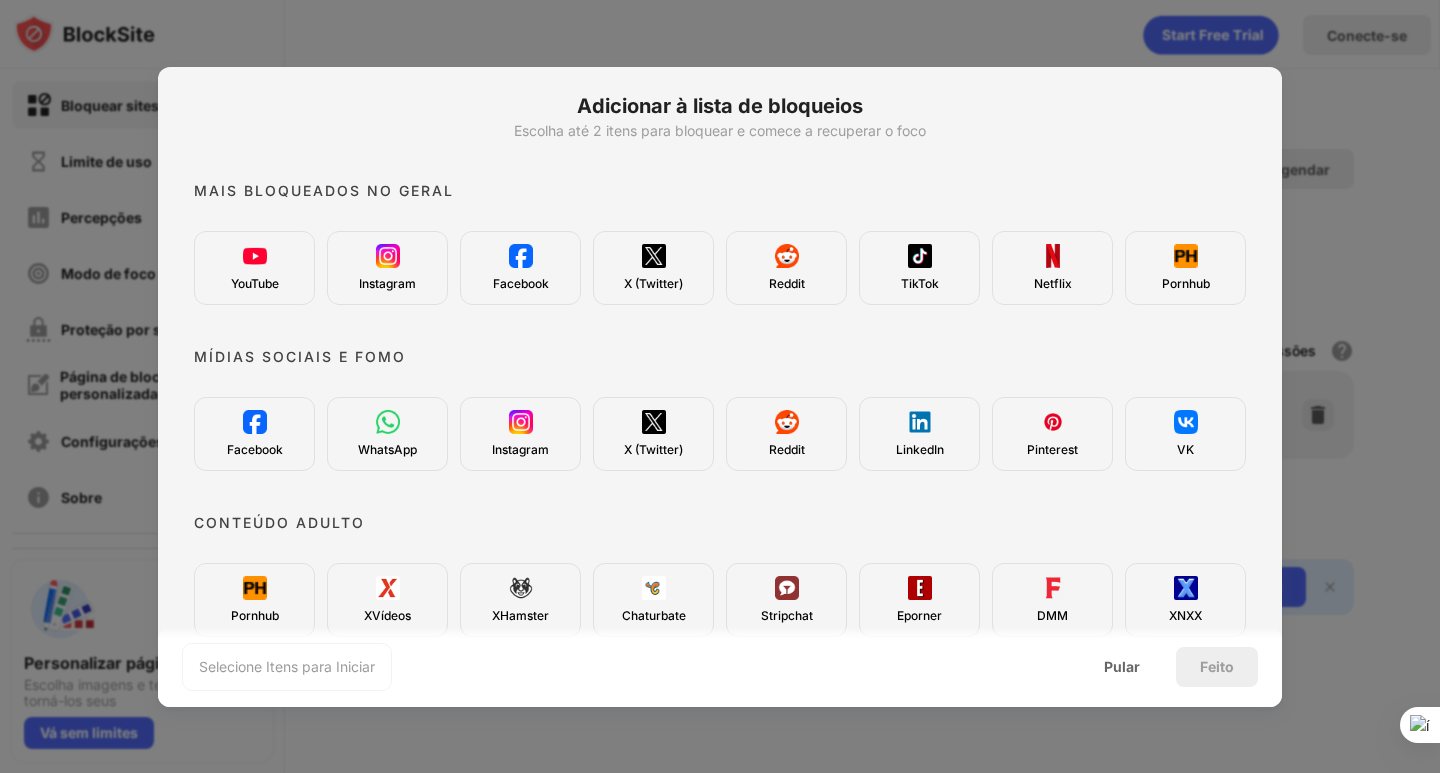 click on "Instagram" at bounding box center [387, 283] 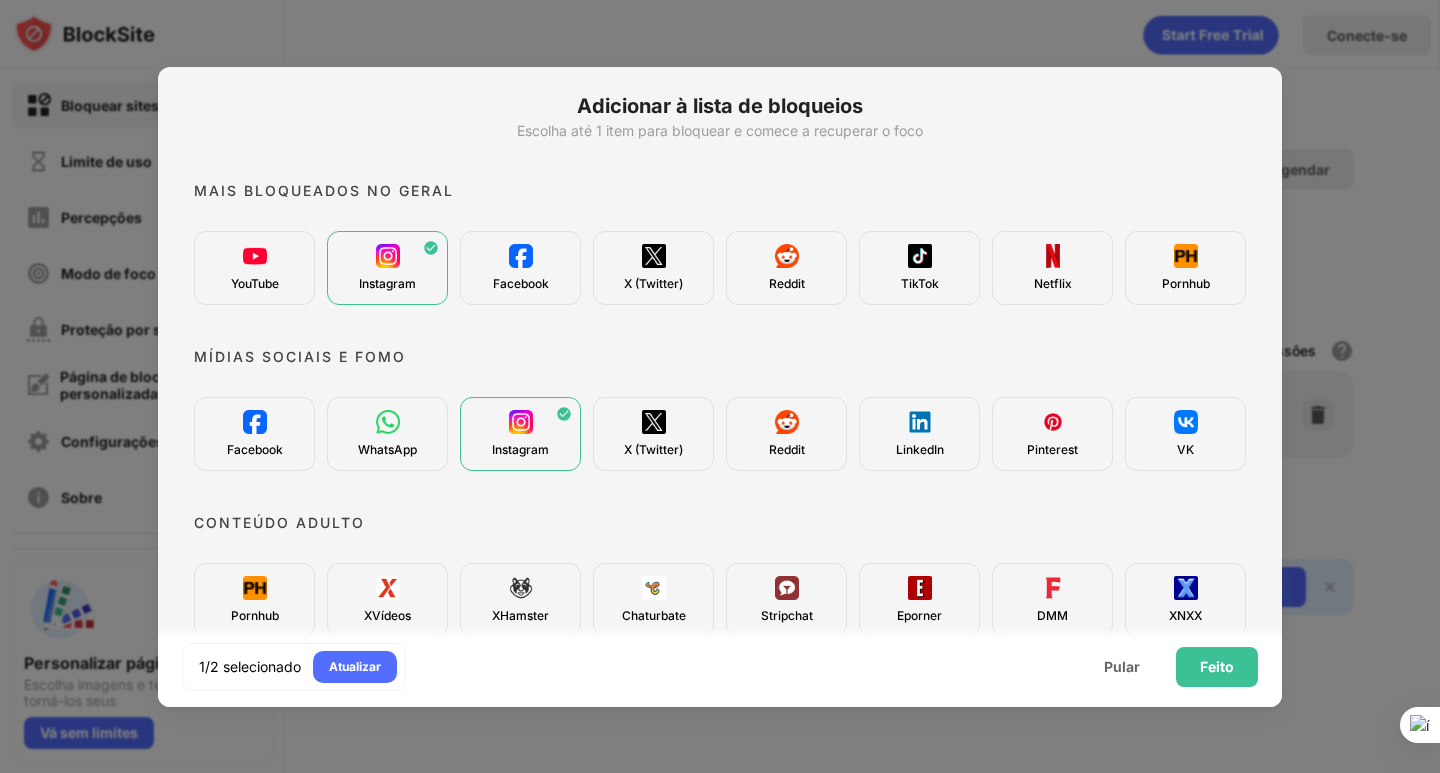 click on "Pornhub" at bounding box center (1185, 268) 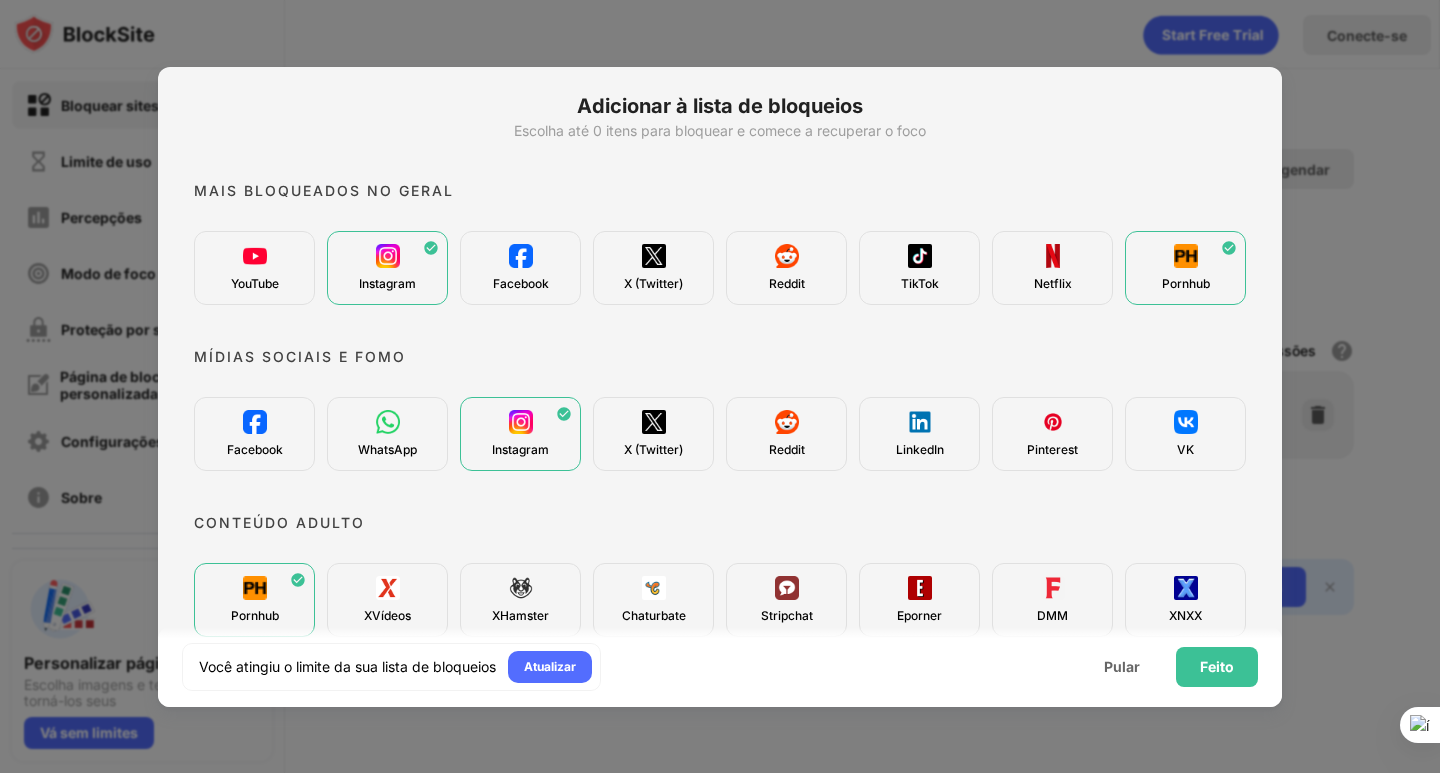 click on "Pornhub" at bounding box center (254, 600) 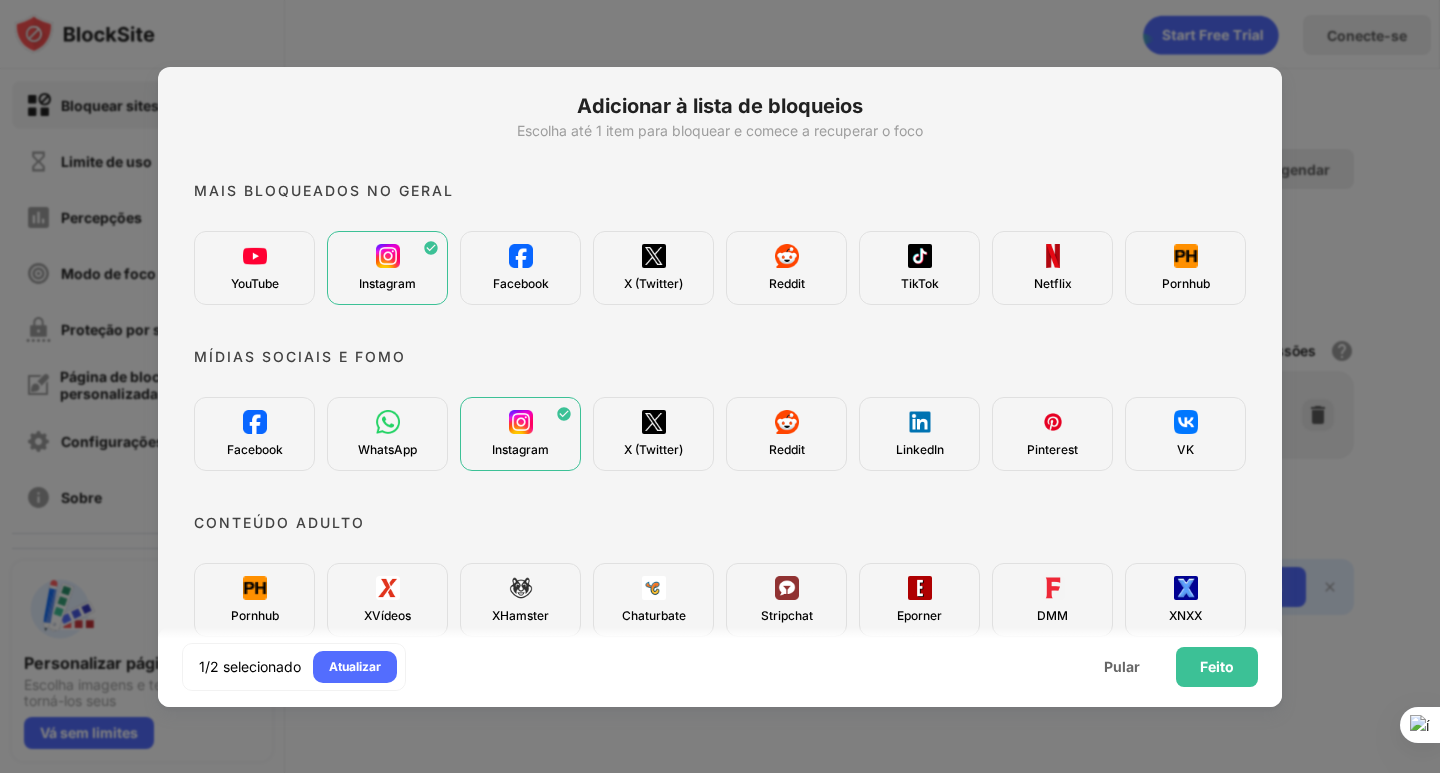click on "Pornhub" at bounding box center (254, 600) 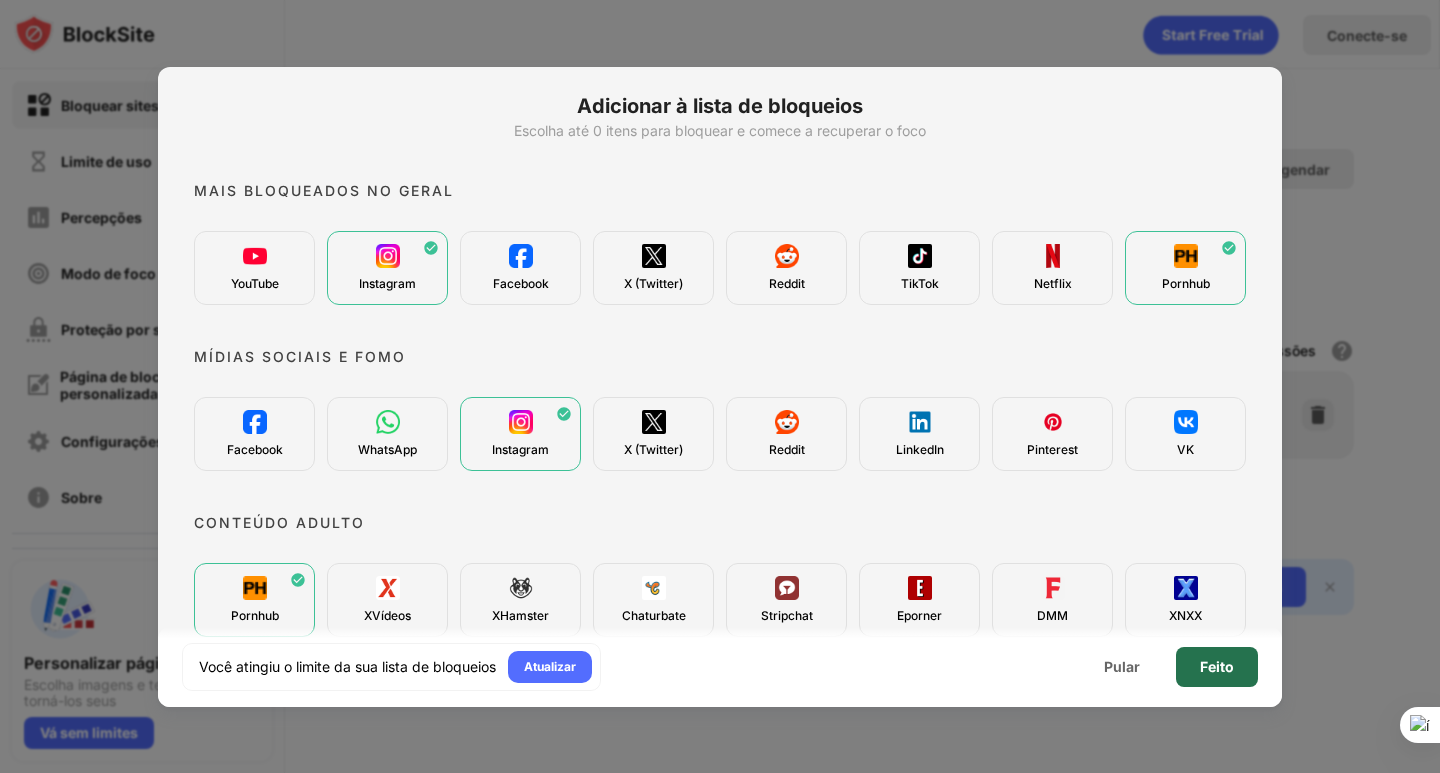 click on "Feito" at bounding box center [1217, 666] 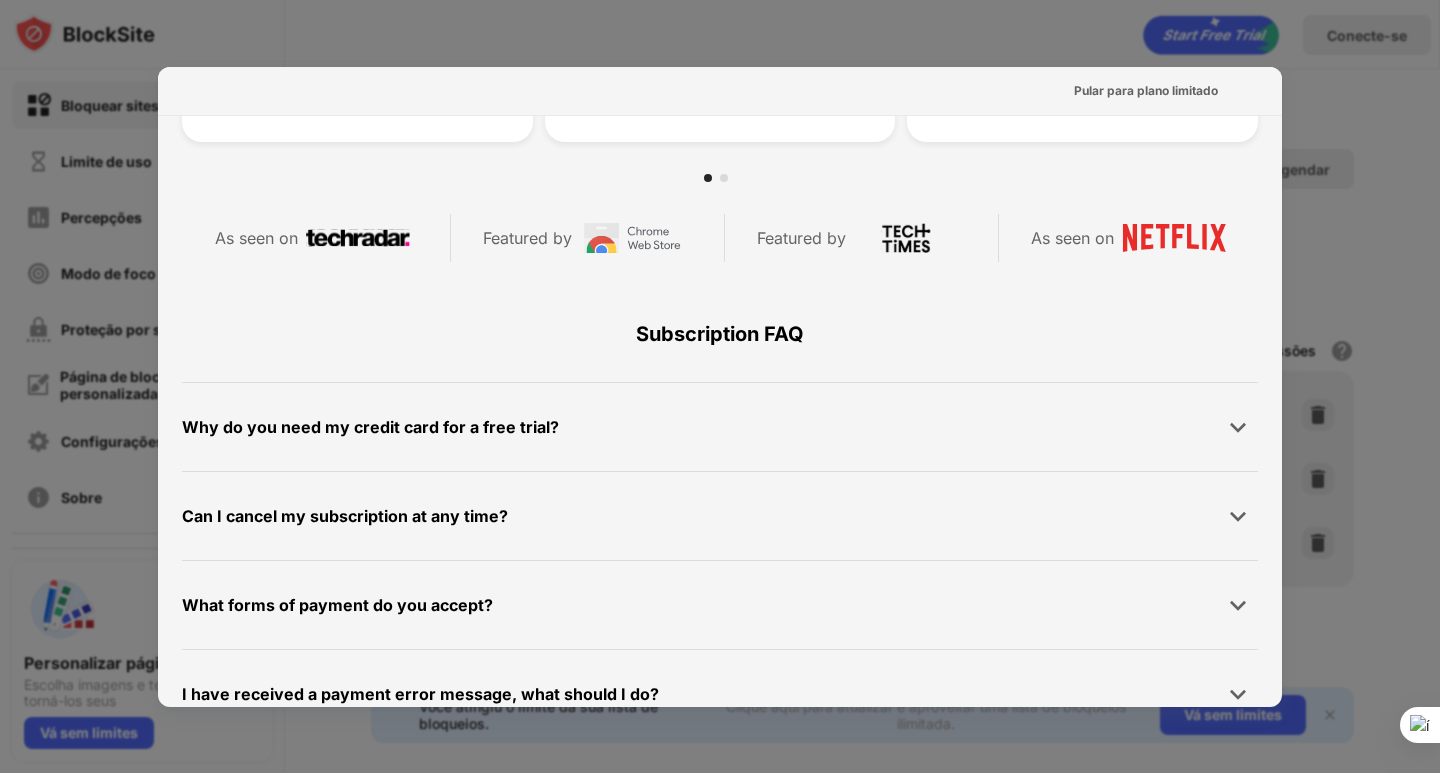 scroll, scrollTop: 975, scrollLeft: 0, axis: vertical 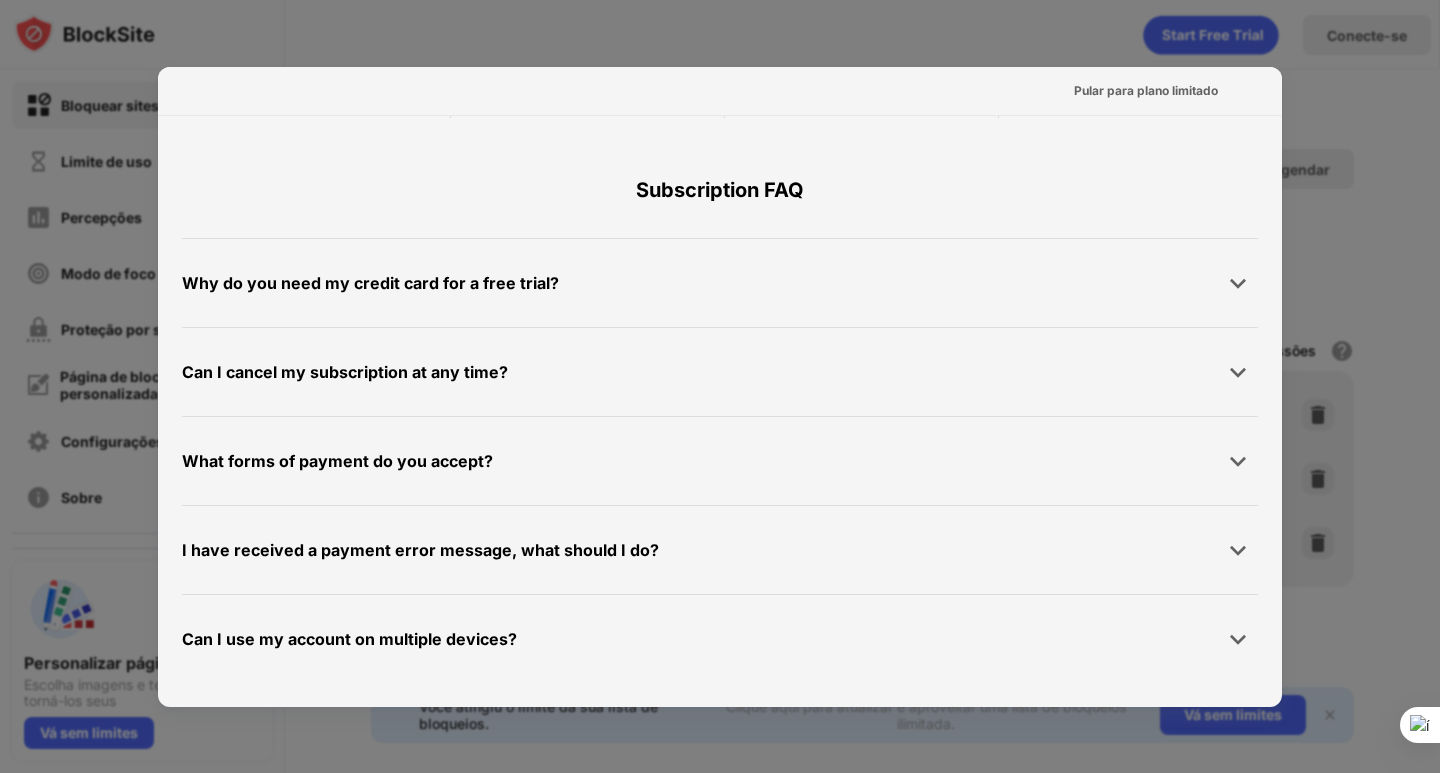 click at bounding box center [720, 386] 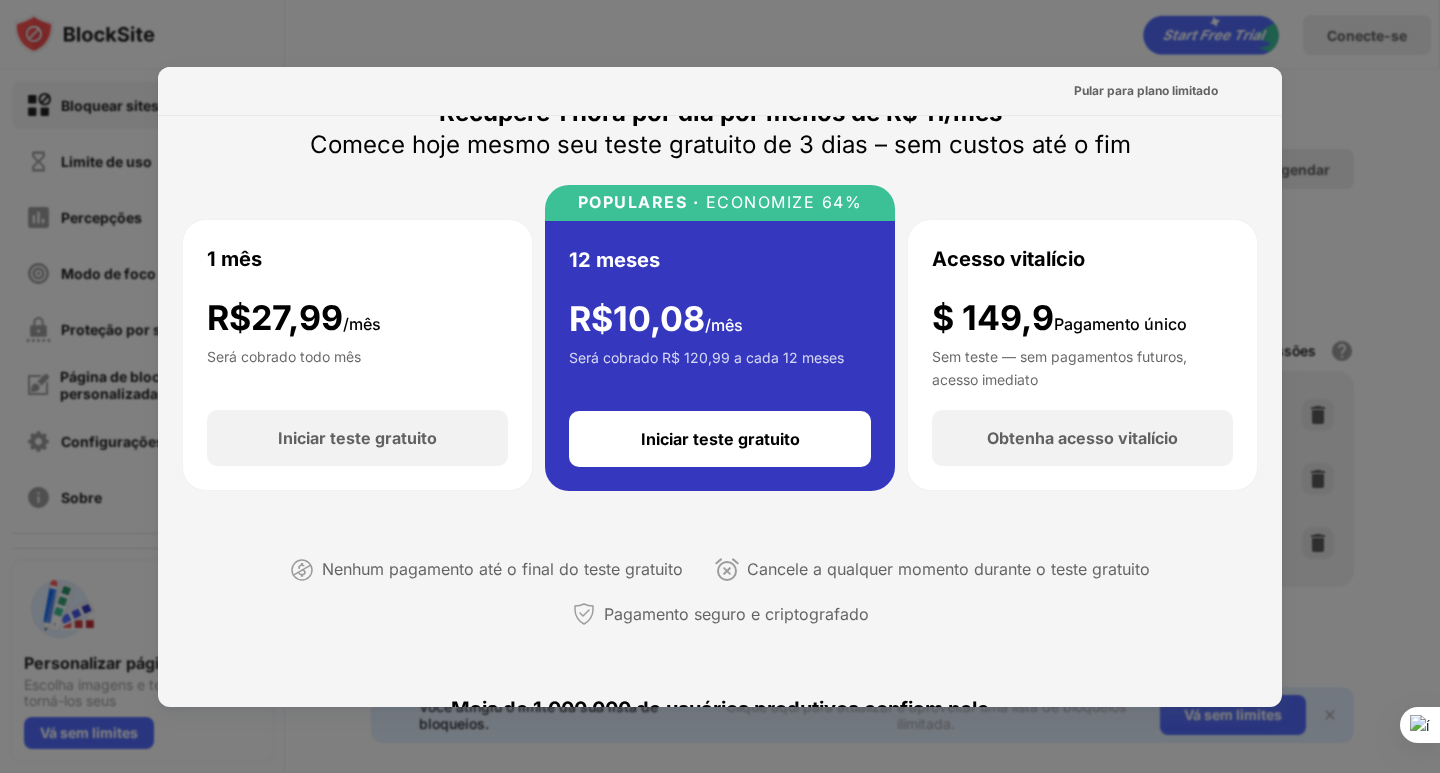 scroll, scrollTop: 0, scrollLeft: 0, axis: both 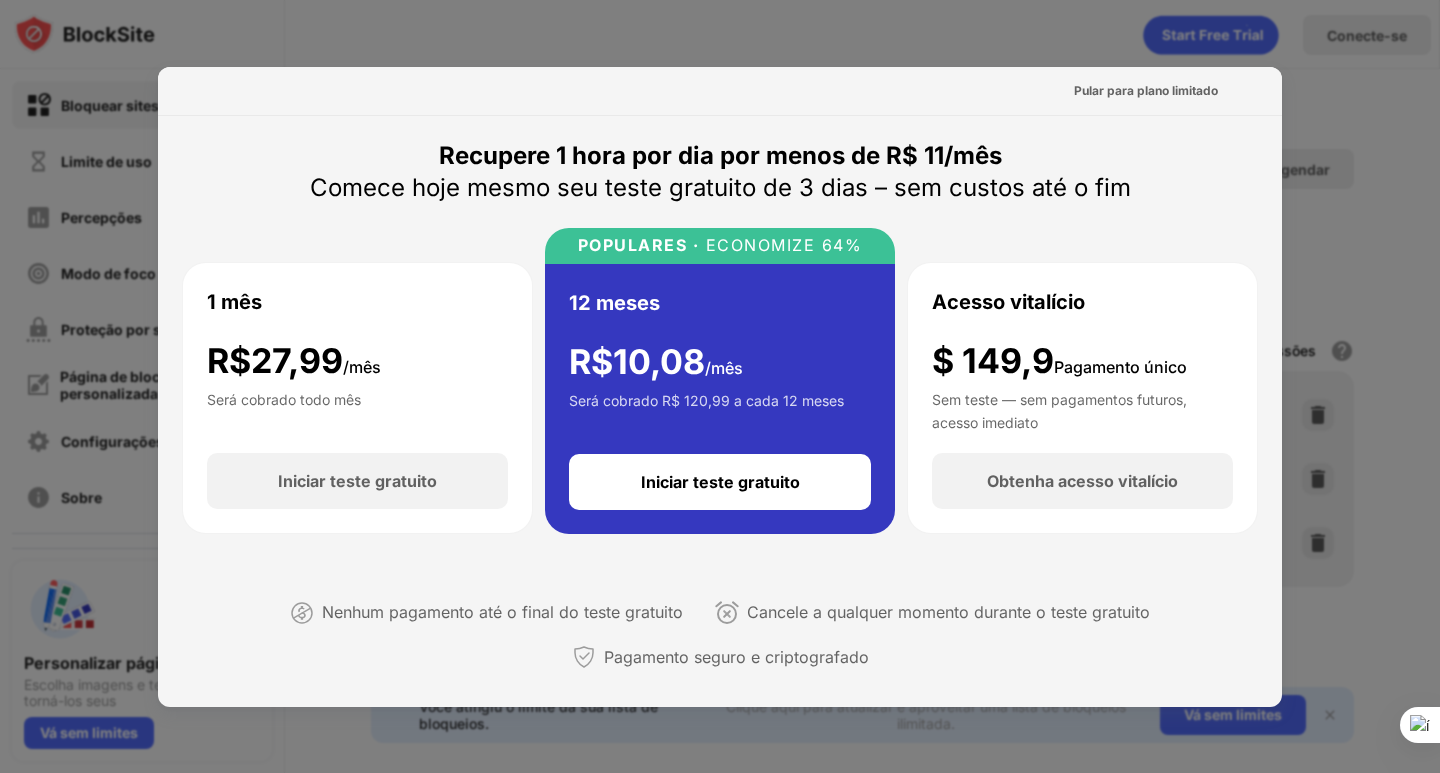click at bounding box center (720, 386) 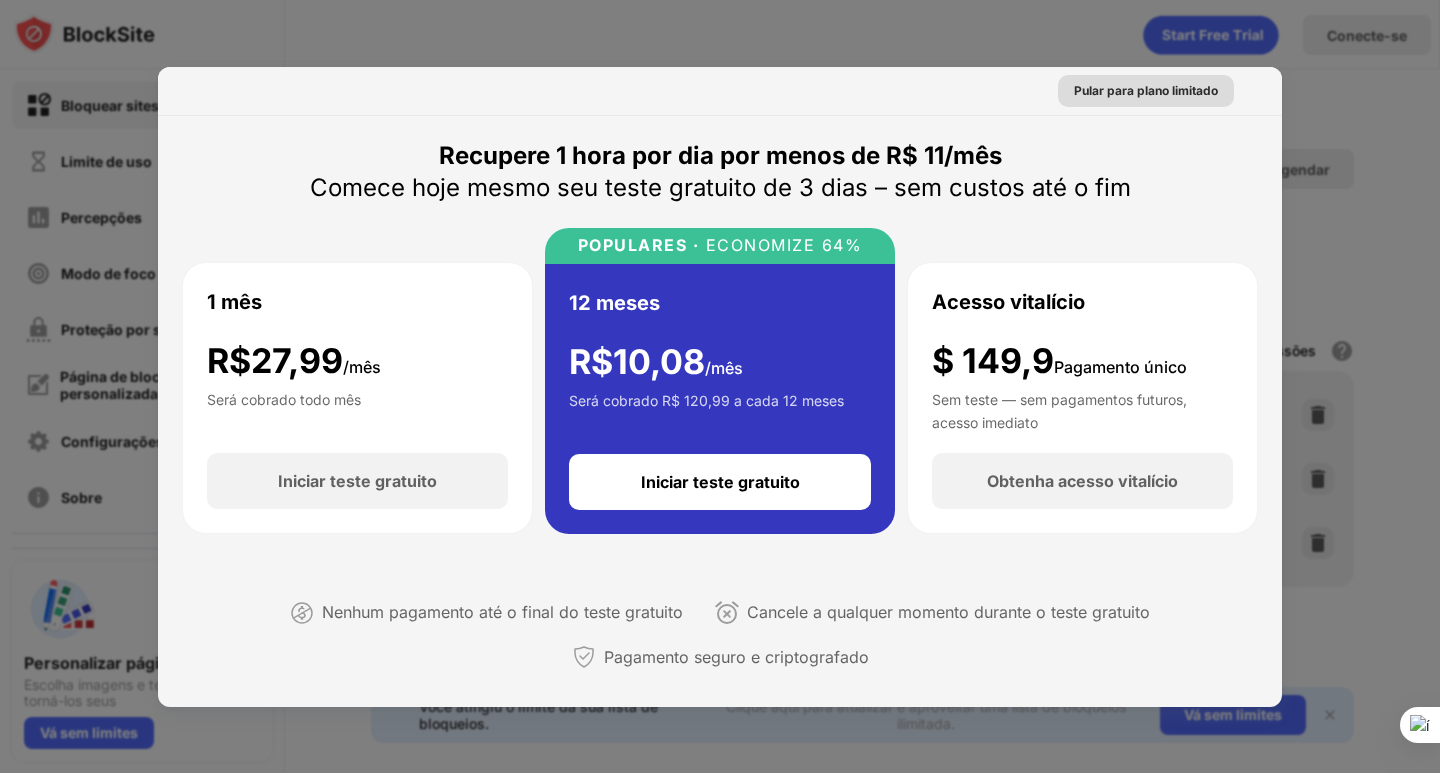 click on "Pular para plano limitado" at bounding box center [1146, 90] 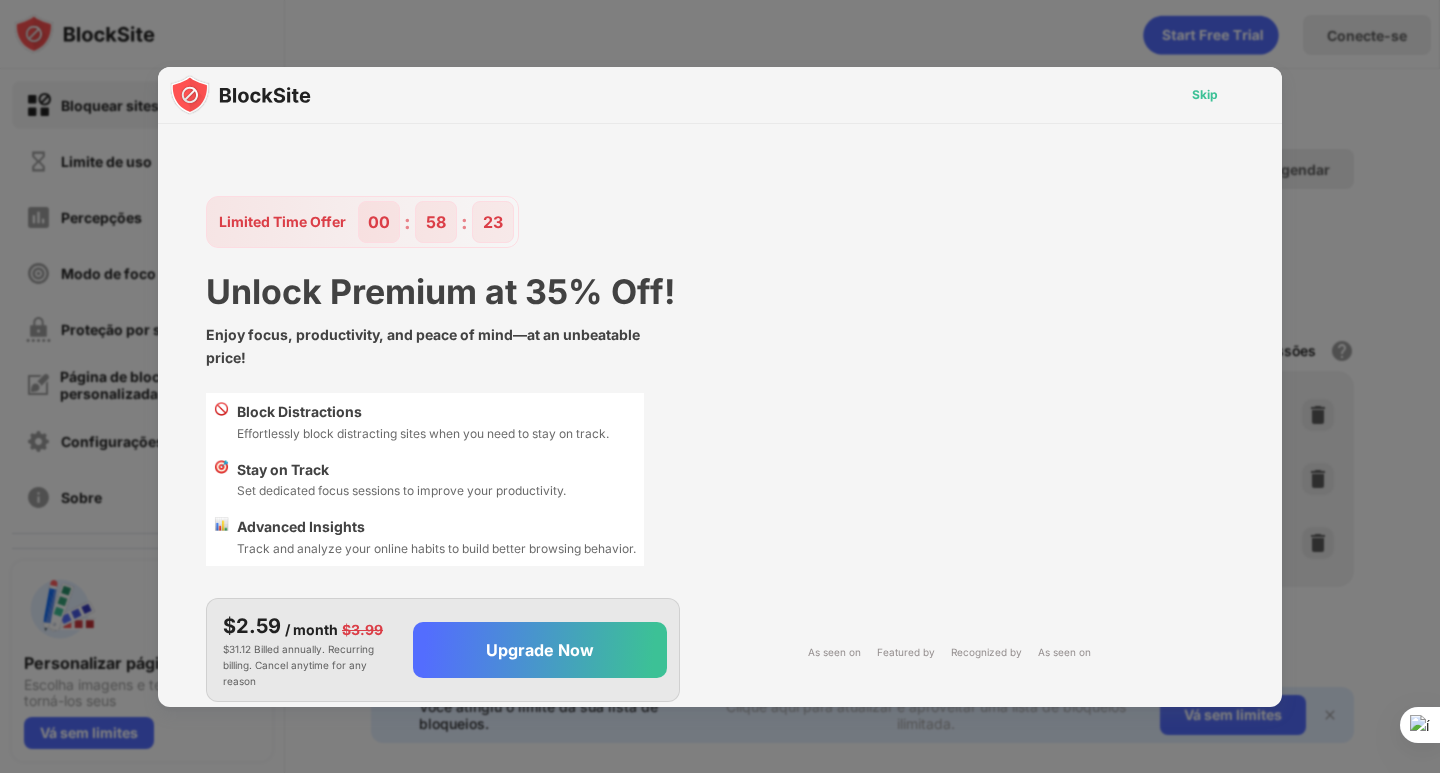 click on "Skip" at bounding box center [1205, 95] 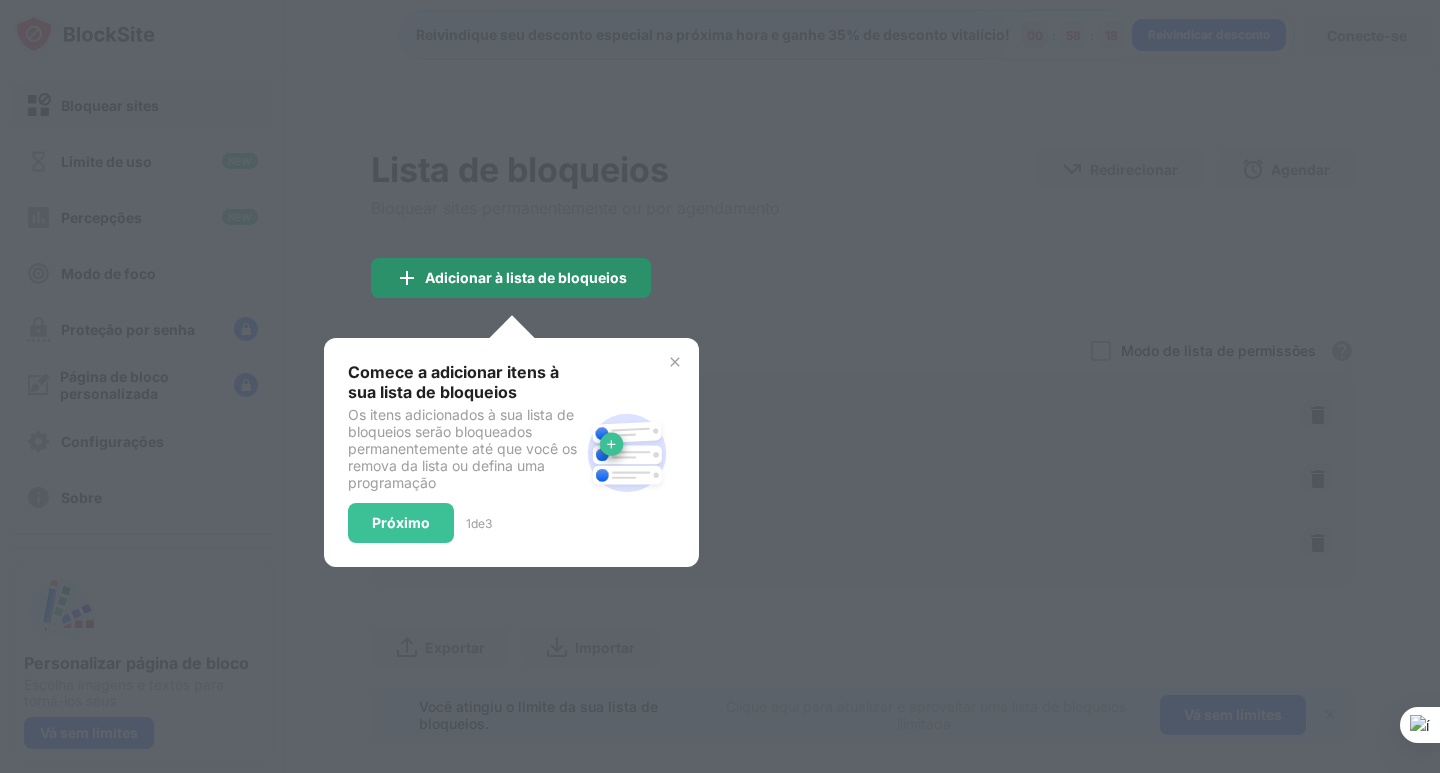 click on "Adicionar à lista de bloqueios" at bounding box center (511, 278) 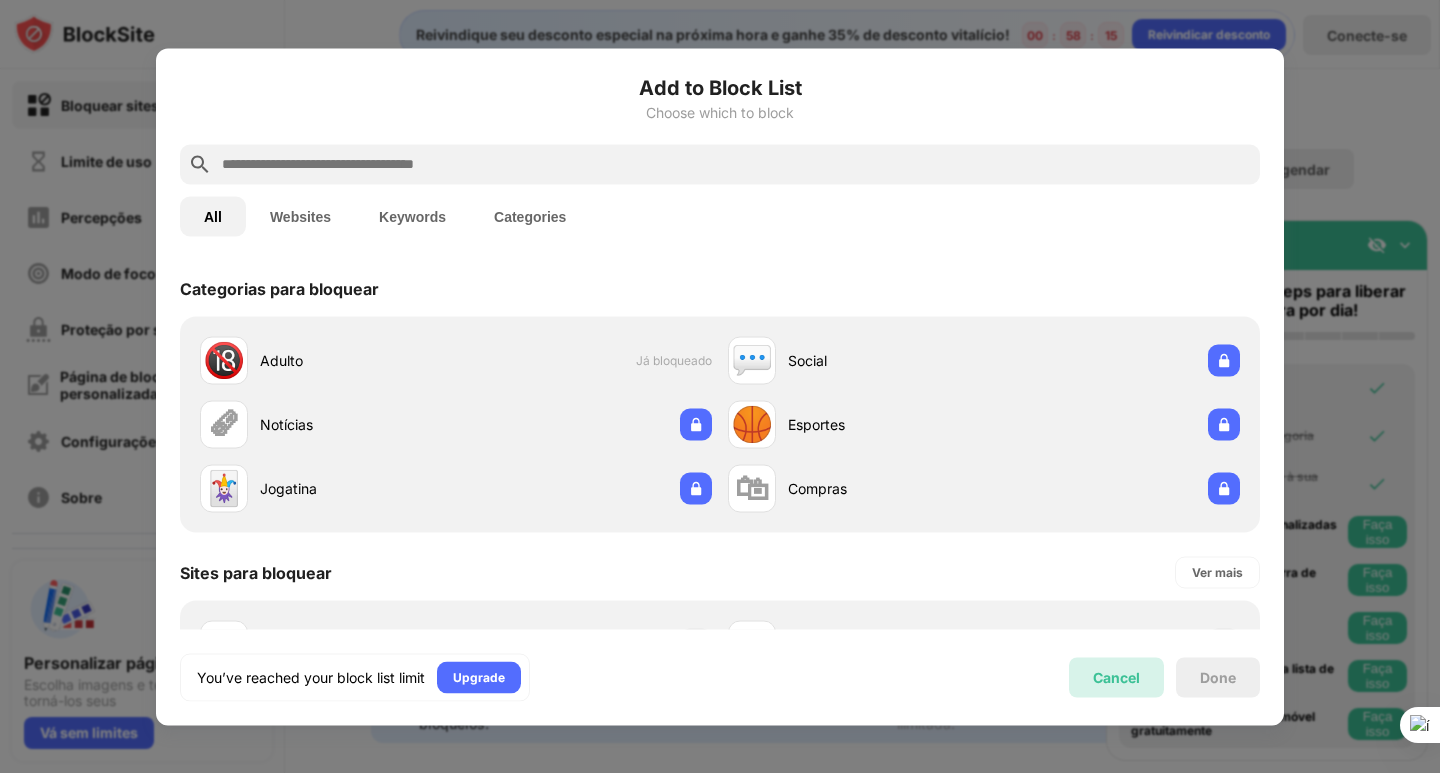 click on "Cancel" at bounding box center (1116, 677) 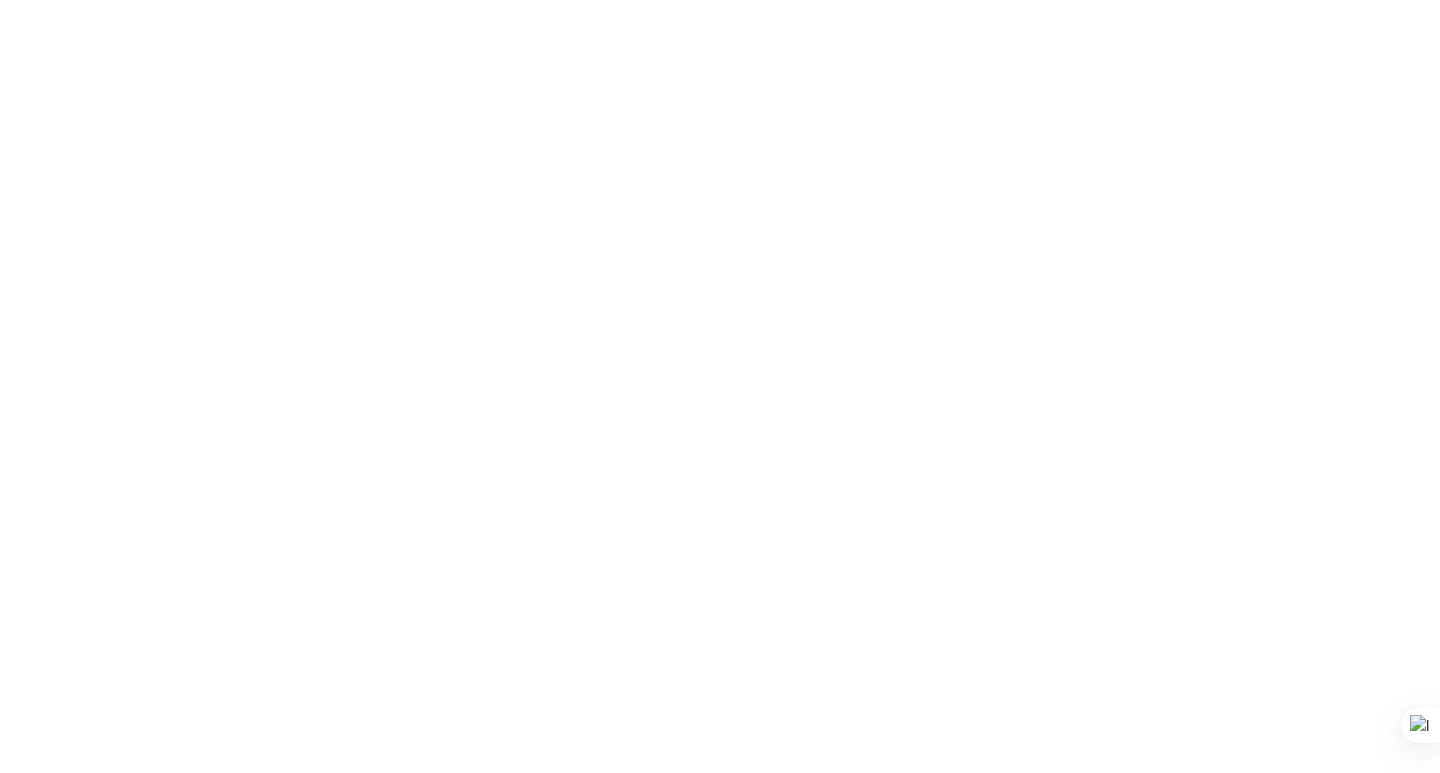 scroll, scrollTop: 0, scrollLeft: 0, axis: both 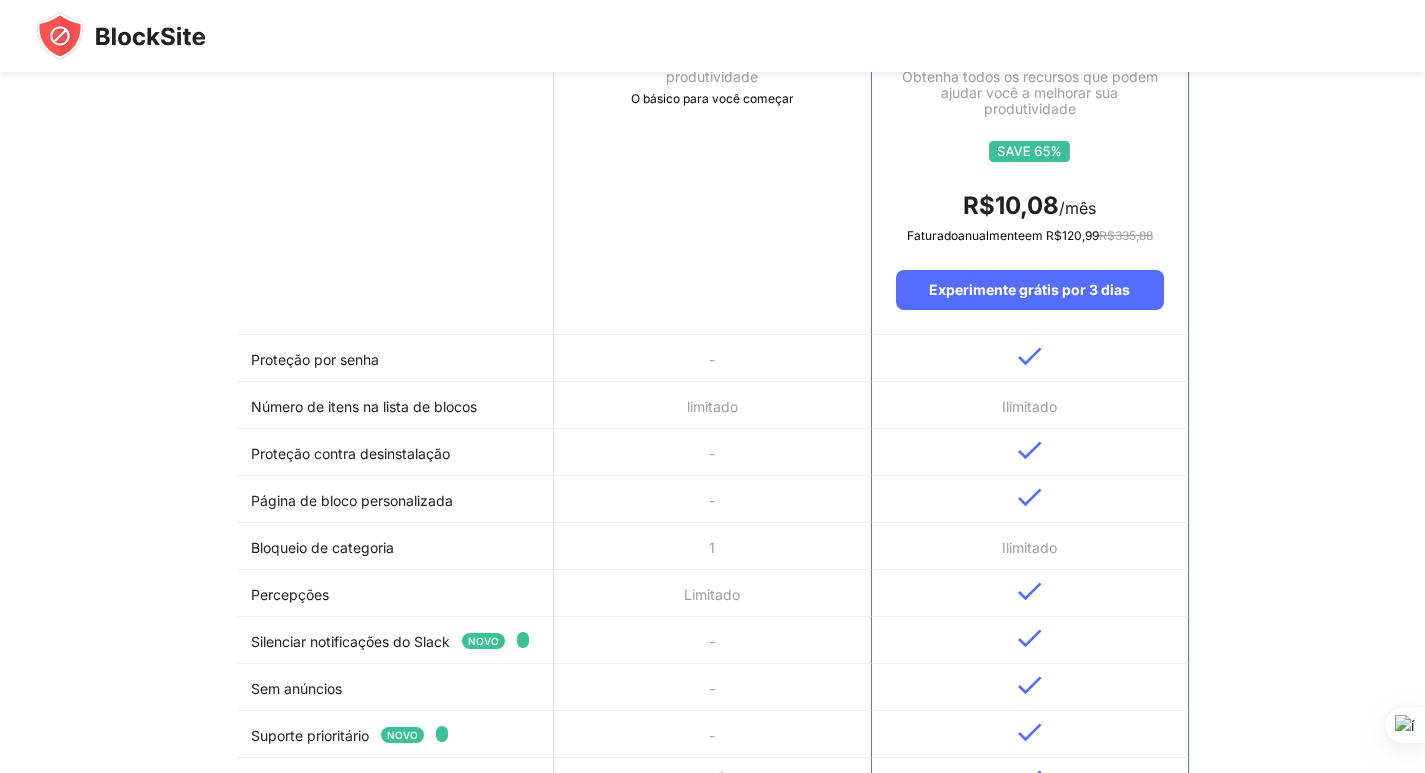 click on "Básico Obtenha alguns recursos para ajudar na sua produtividade O básico para você começar" at bounding box center (712, 158) 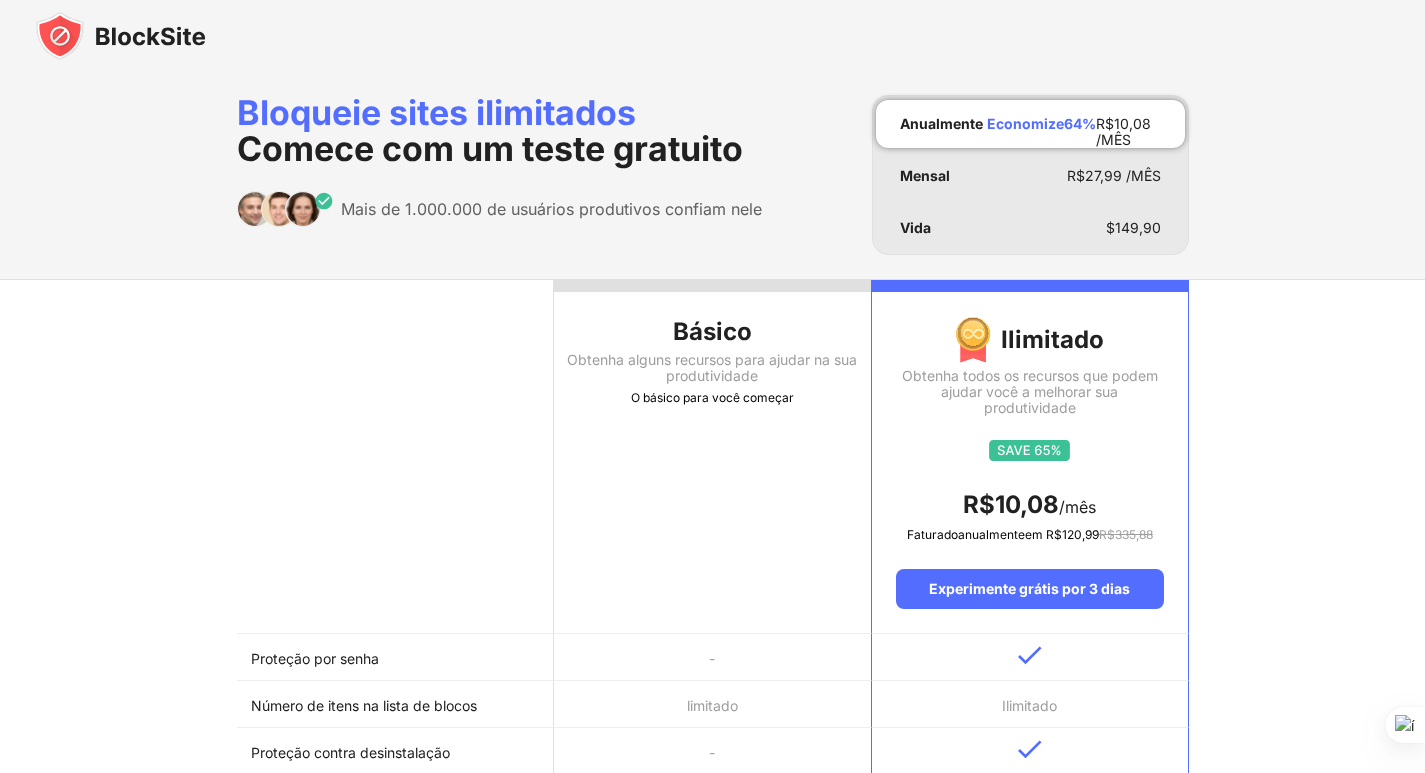 scroll, scrollTop: 0, scrollLeft: 0, axis: both 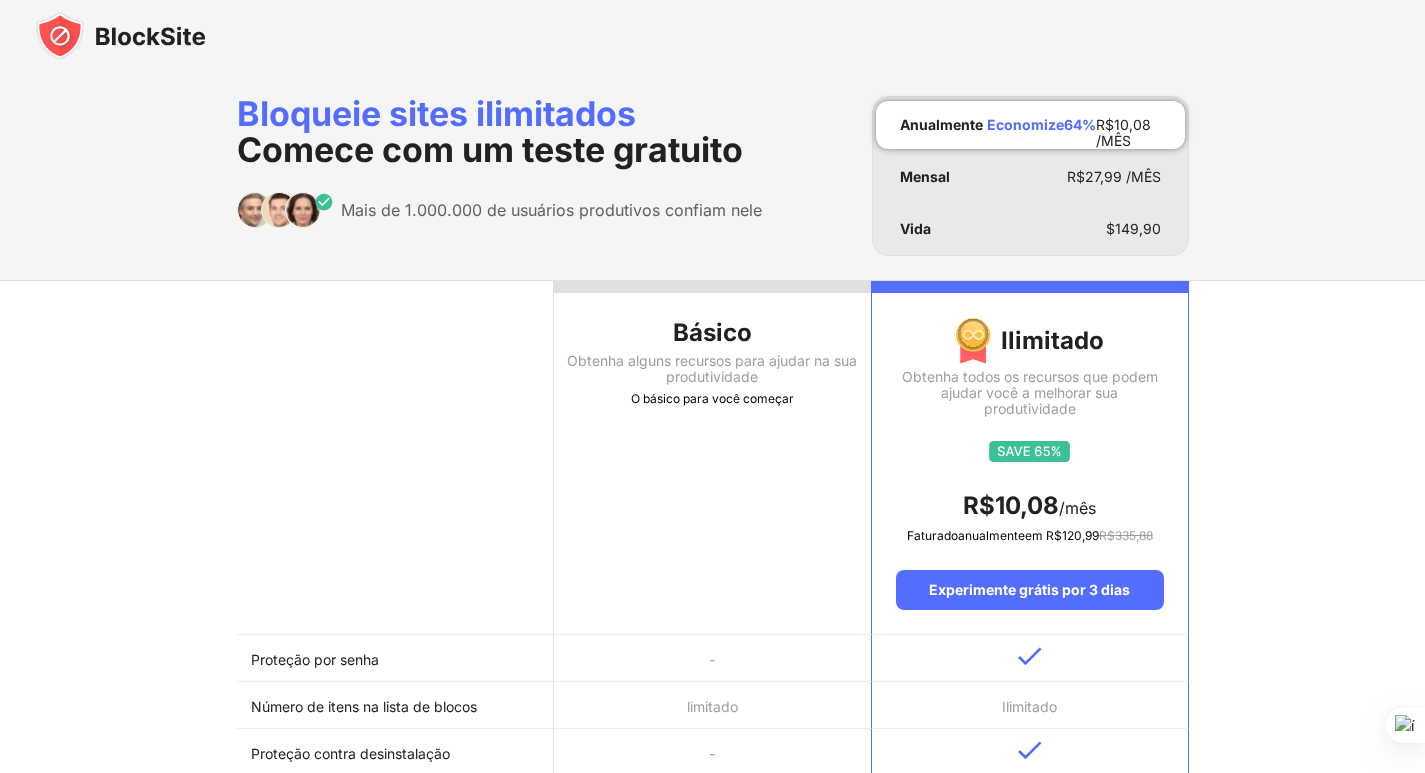 click on "Básico" at bounding box center [712, 332] 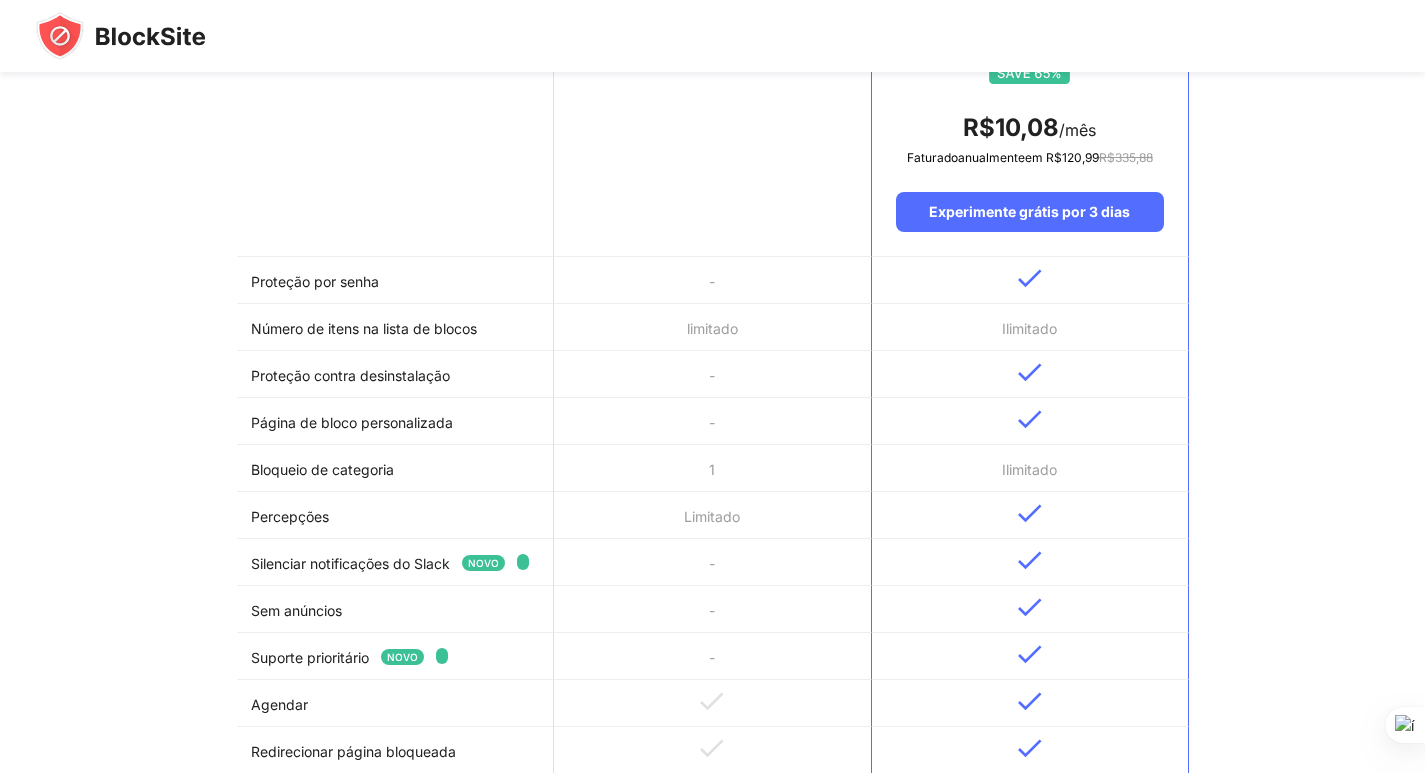 scroll, scrollTop: 0, scrollLeft: 0, axis: both 